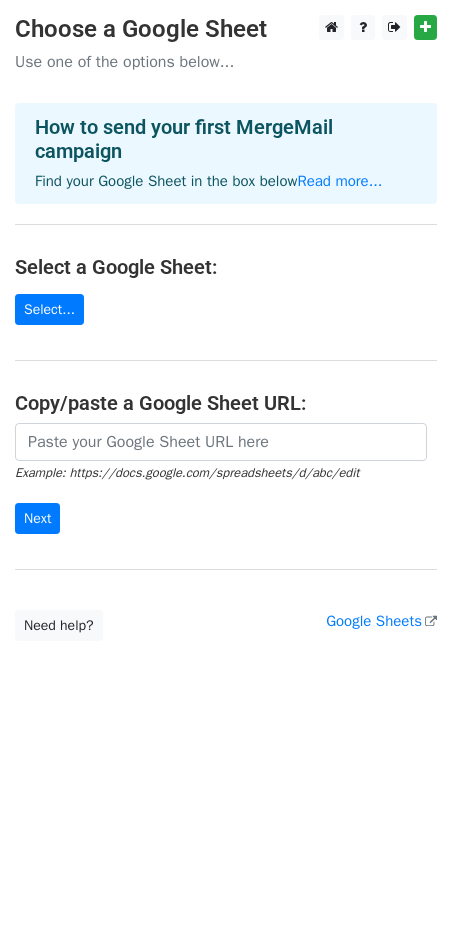 scroll, scrollTop: 0, scrollLeft: 0, axis: both 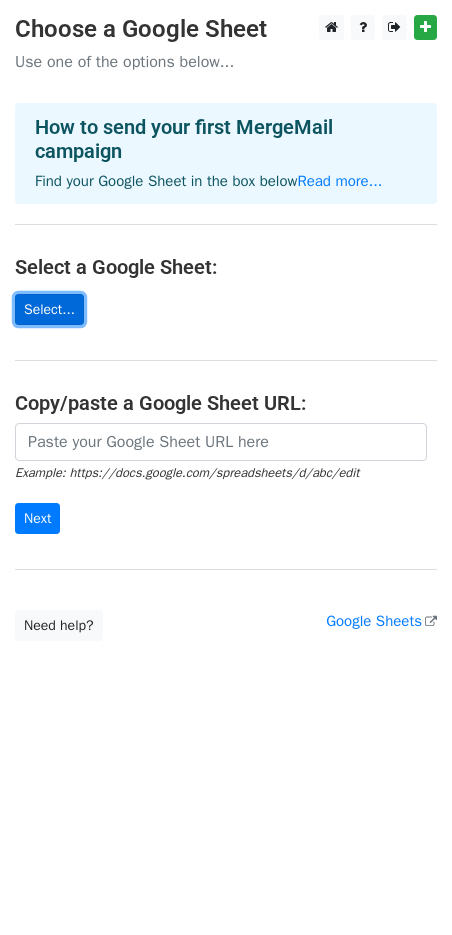 click on "Select..." at bounding box center [49, 309] 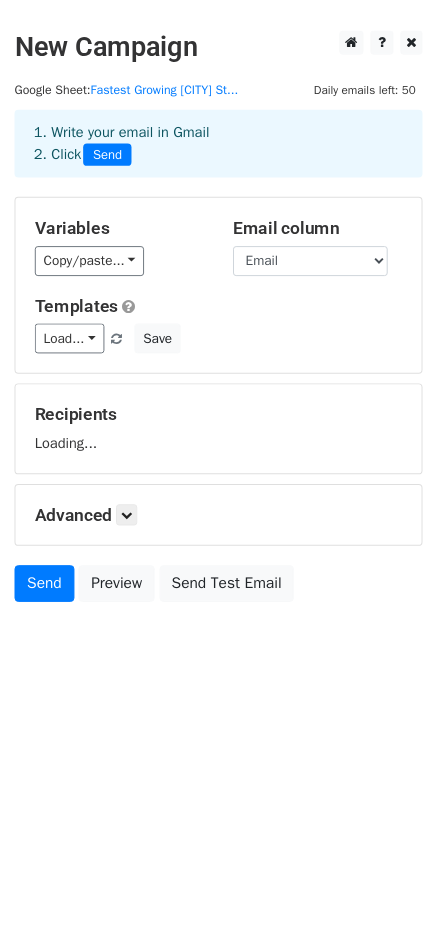 scroll, scrollTop: 0, scrollLeft: 0, axis: both 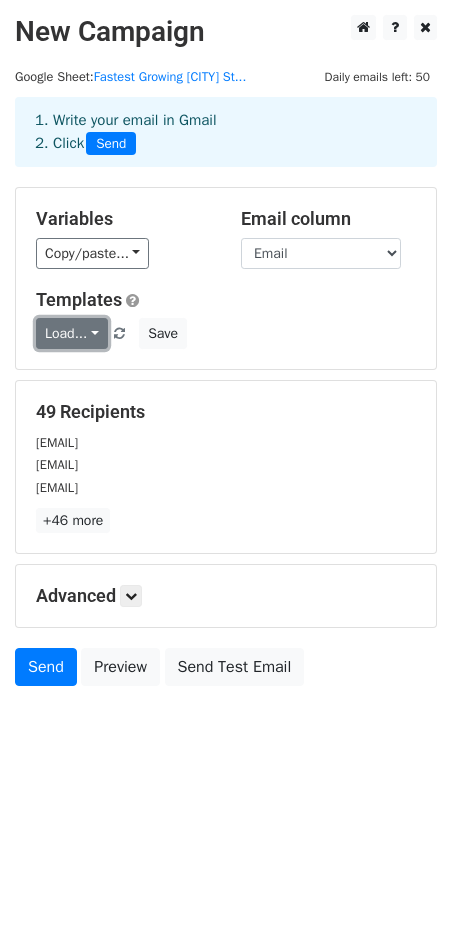 click on "Load..." at bounding box center (72, 333) 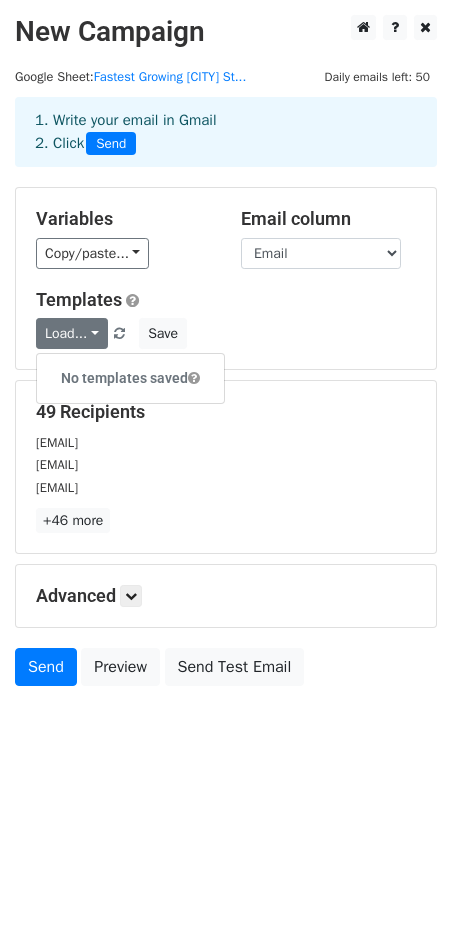 click on "Load...
No templates saved
Save" at bounding box center [226, 333] 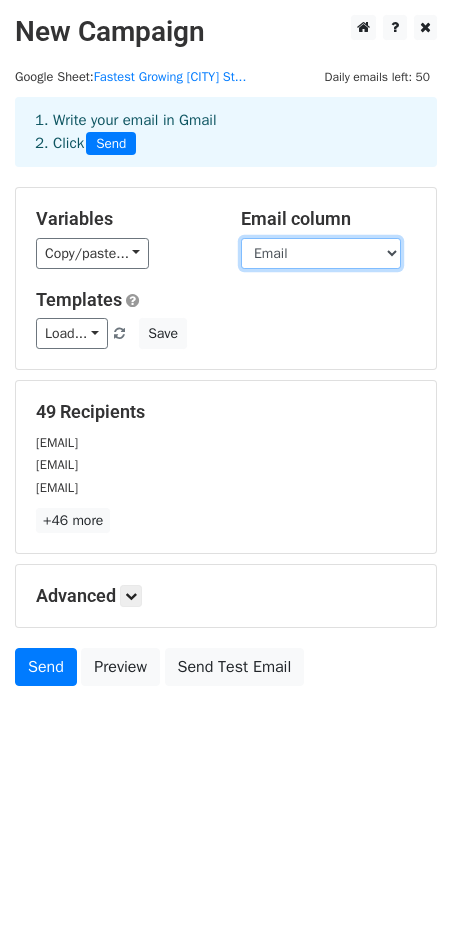click on "LastName
Industrty
Founding
Employees
Employees Growth
Revenue
FirstName
Title
Email
Number
Note/Reply
Follow Up" at bounding box center [321, 253] 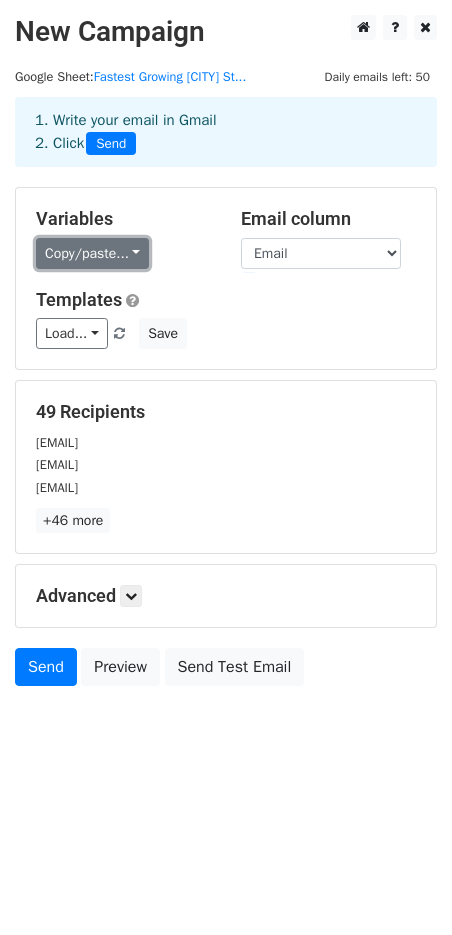 click on "Copy/paste..." at bounding box center (92, 253) 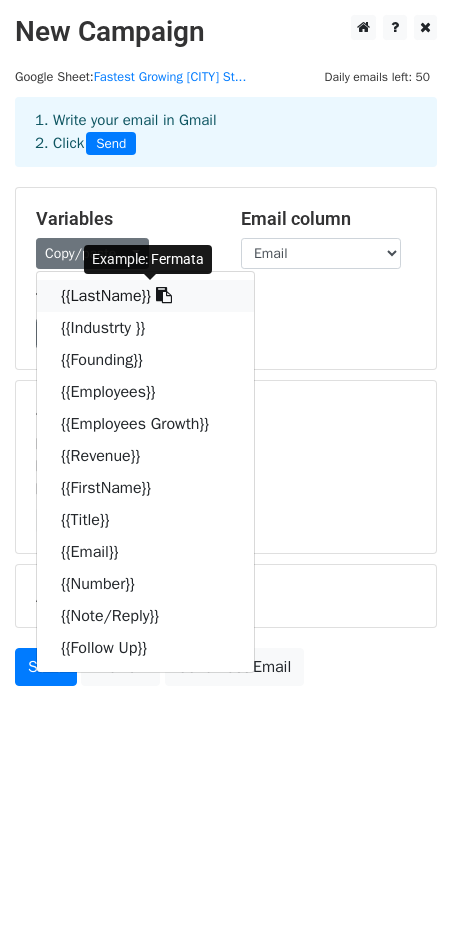 click on "{{LastName}}" at bounding box center [145, 296] 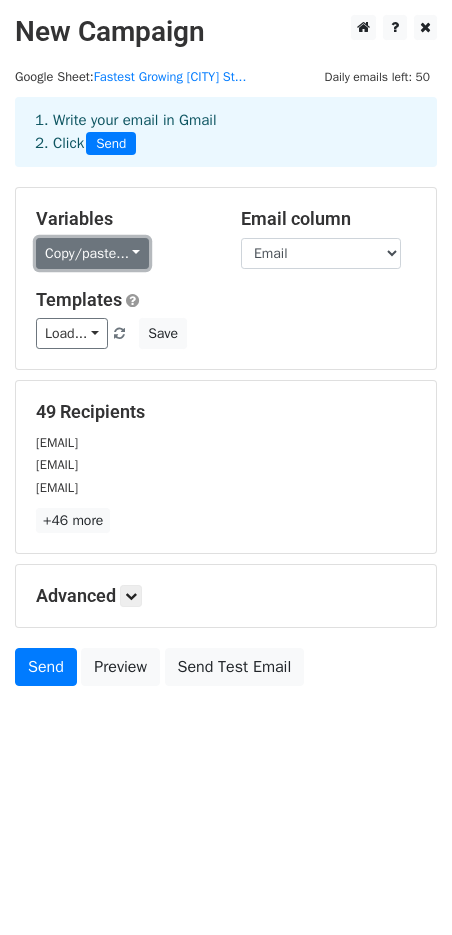 click on "Copy/paste..." at bounding box center [92, 253] 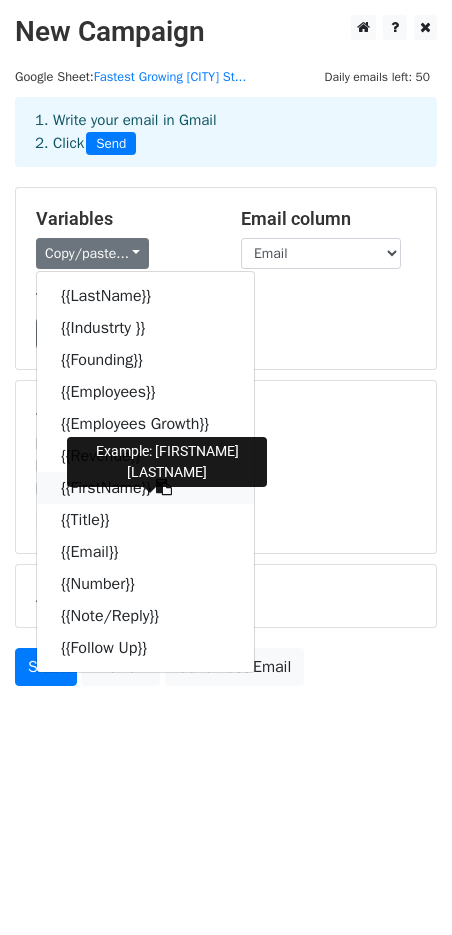 click on "{{FirstName}}" at bounding box center (145, 488) 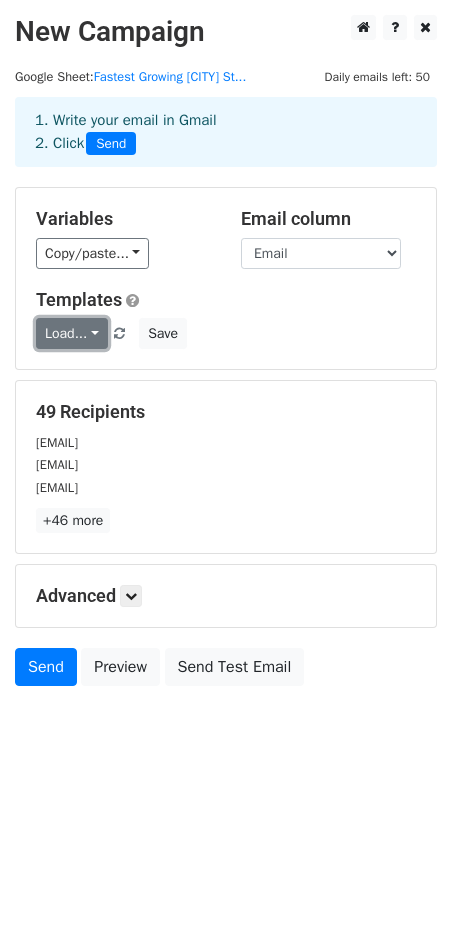 click on "Load..." at bounding box center [72, 333] 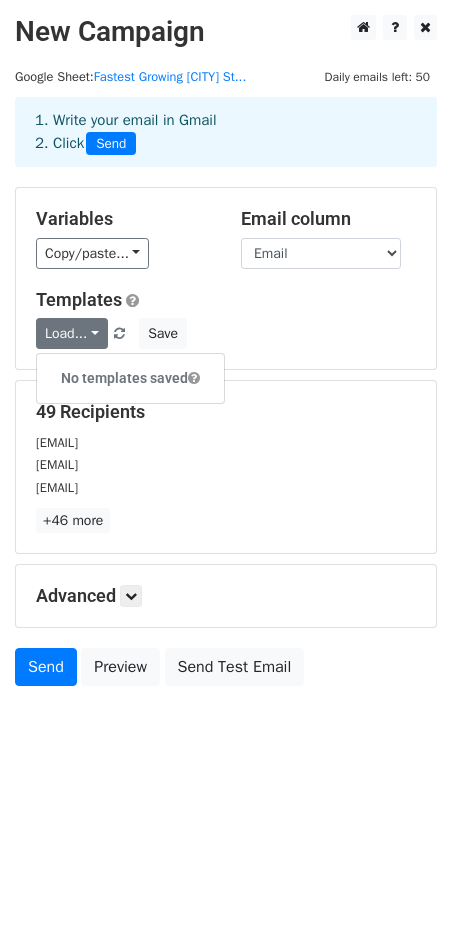 drag, startPoint x: 217, startPoint y: 598, endPoint x: 220, endPoint y: 613, distance: 15.297058 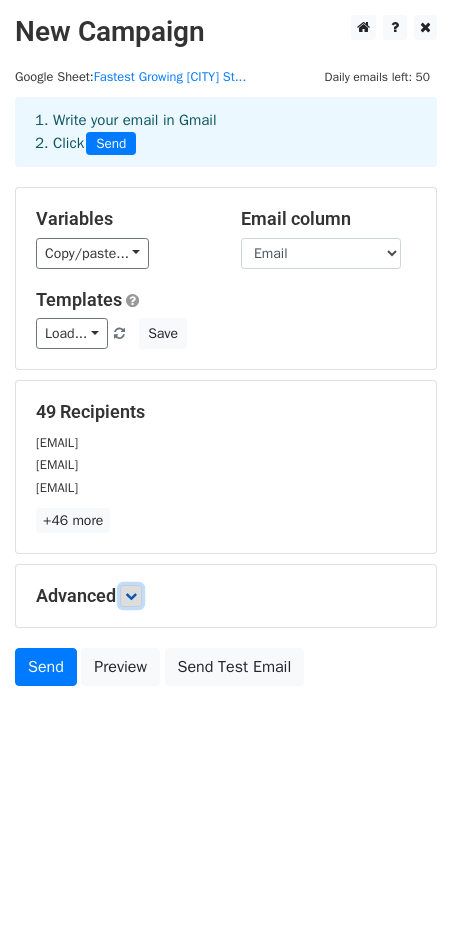 click at bounding box center [131, 596] 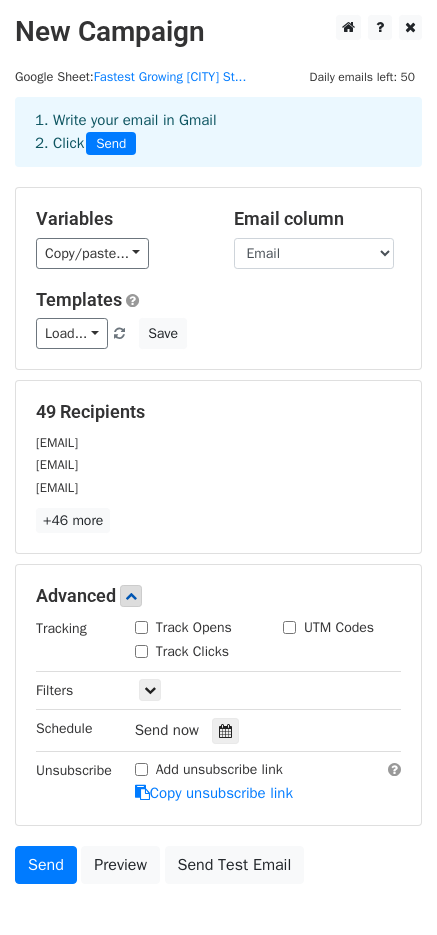 click on "Track Opens" at bounding box center [183, 627] 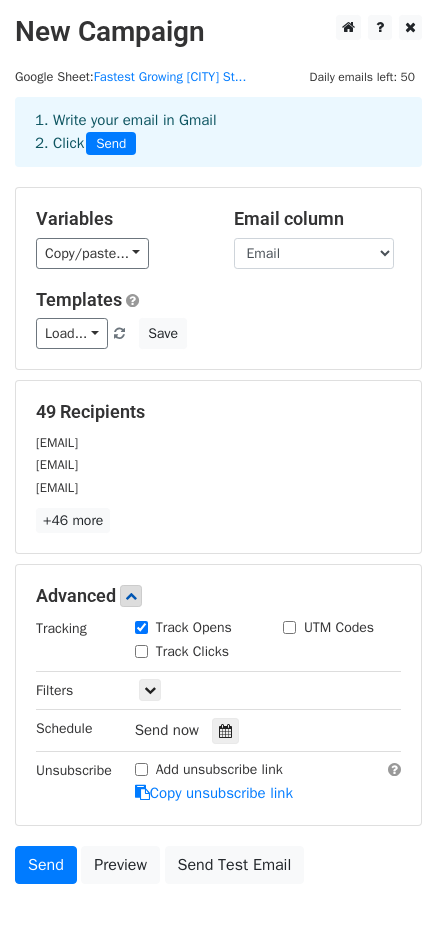 click on "Track Clicks" at bounding box center [141, 651] 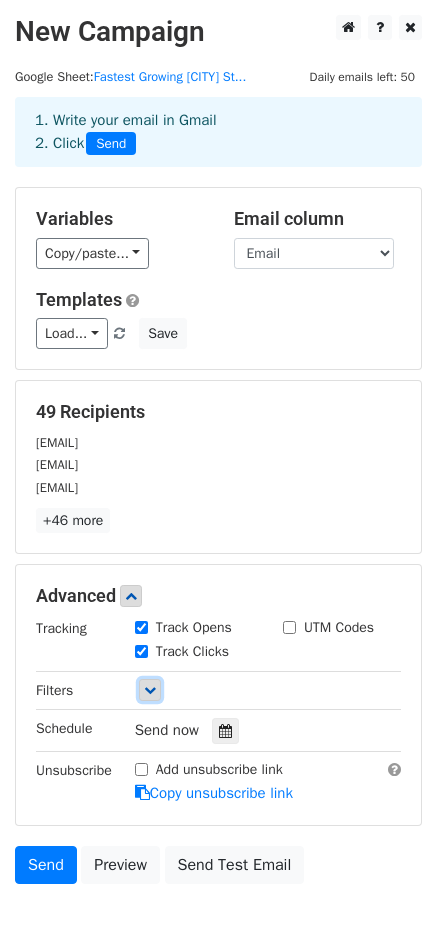 click at bounding box center [150, 690] 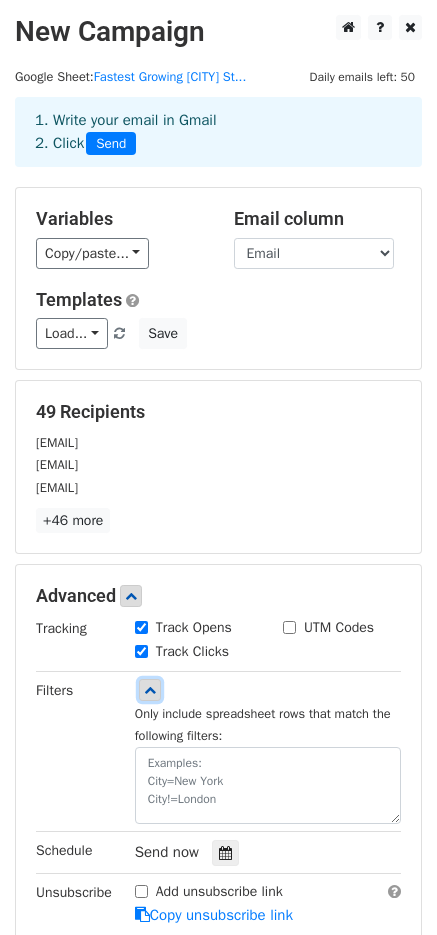click at bounding box center [150, 690] 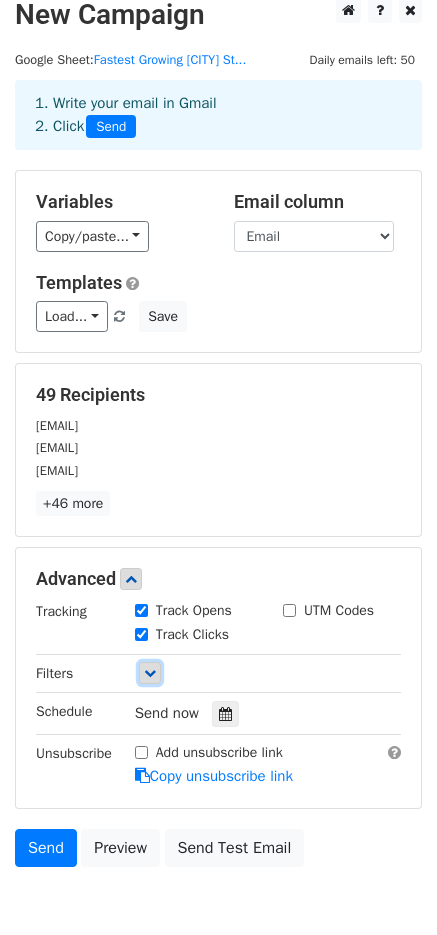scroll, scrollTop: 0, scrollLeft: 0, axis: both 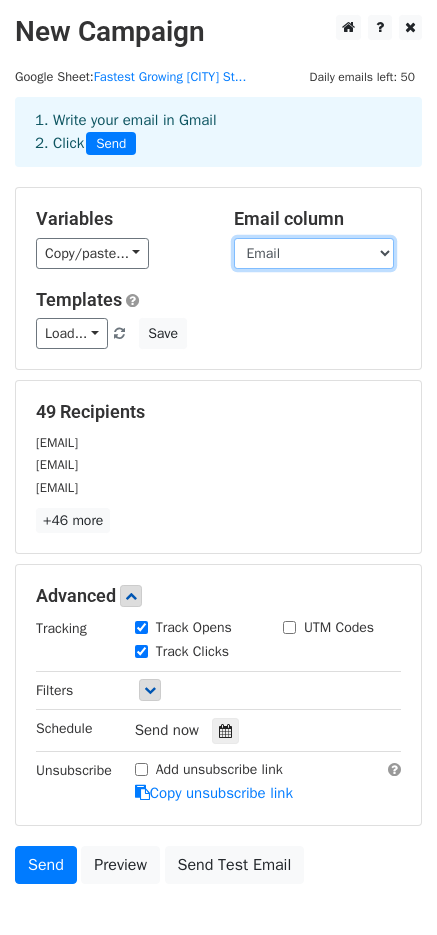 click on "LastName
Industrty
Founding
Employees
Employees Growth
Revenue
FirstName
Title
Email
Number
Note/Reply
Follow Up" at bounding box center [314, 253] 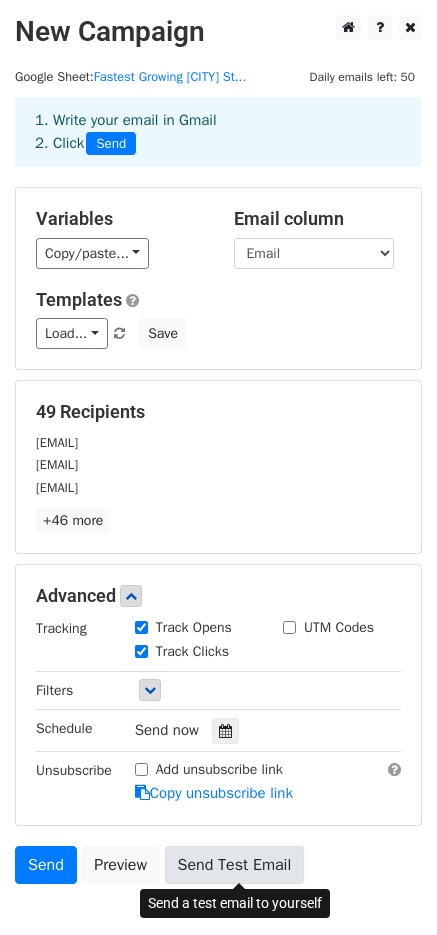 click on "Send Test Email" at bounding box center [235, 865] 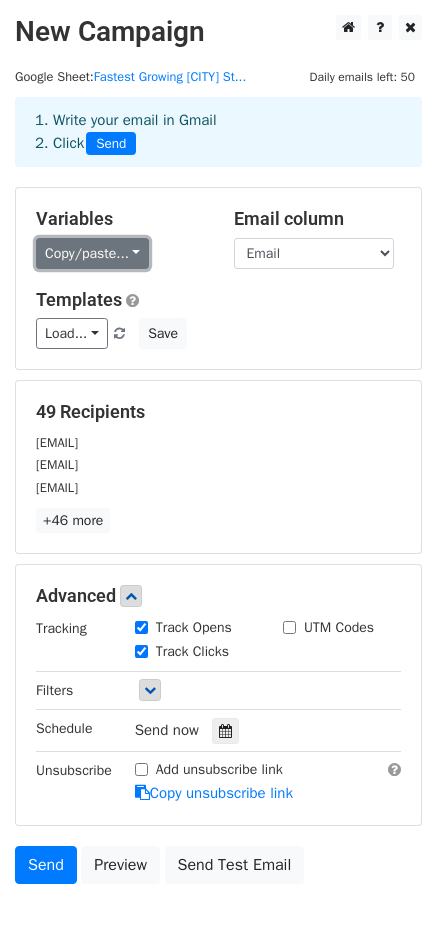 click on "Copy/paste..." at bounding box center [92, 253] 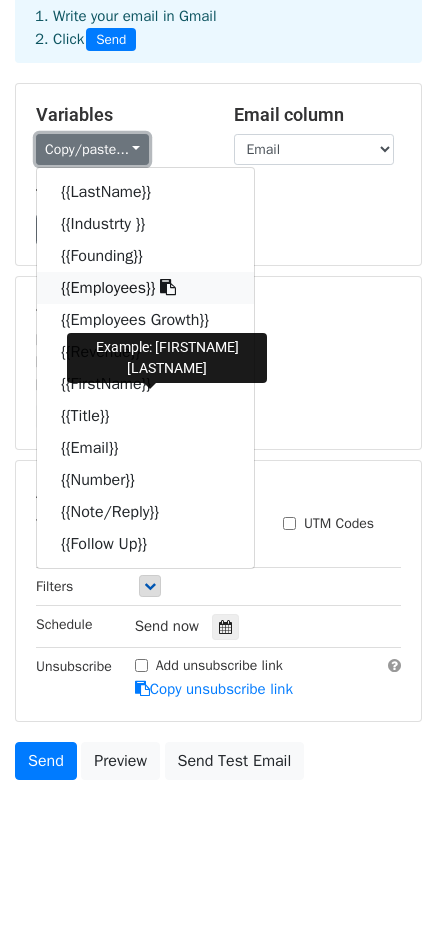 scroll, scrollTop: 118, scrollLeft: 0, axis: vertical 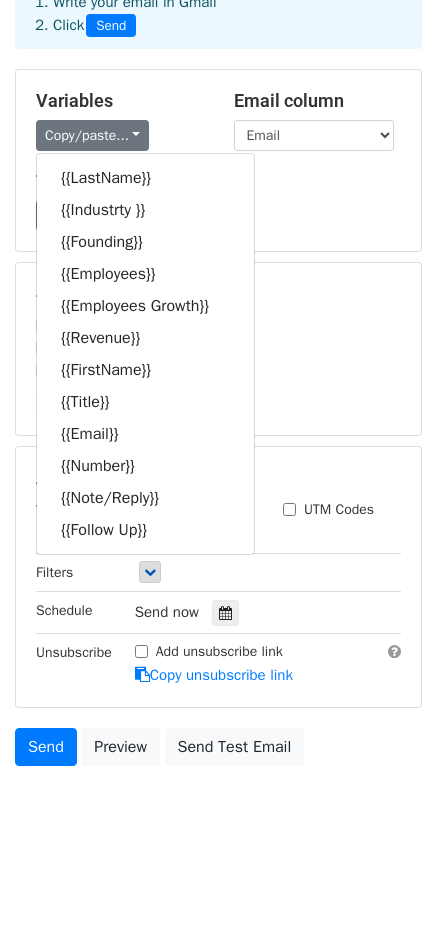 click on "valeria.kogan@fermata.tech" at bounding box center [218, 324] 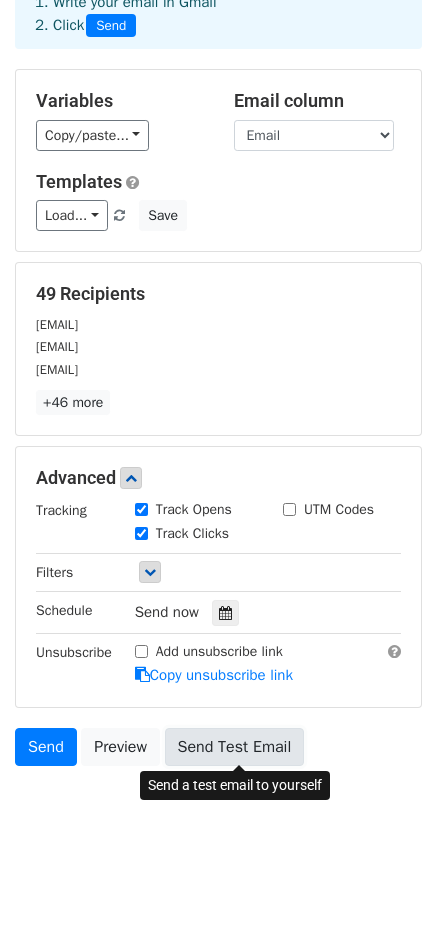 click on "Send Test Email" at bounding box center [235, 747] 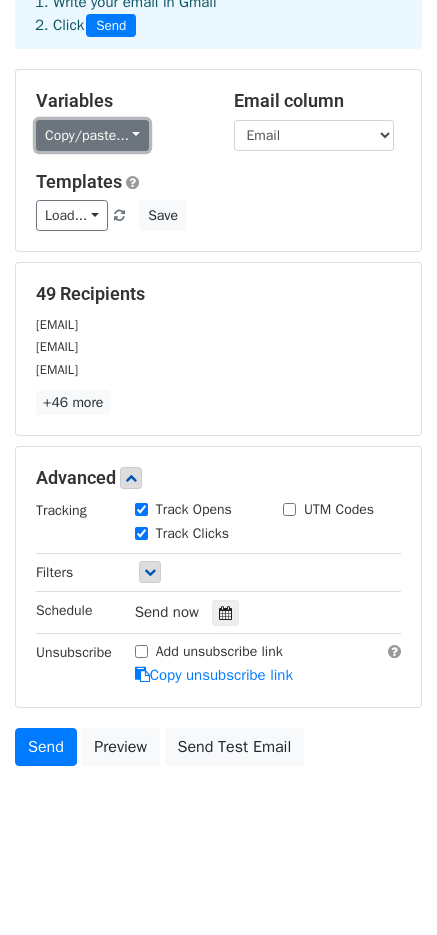 click on "Copy/paste..." at bounding box center [92, 135] 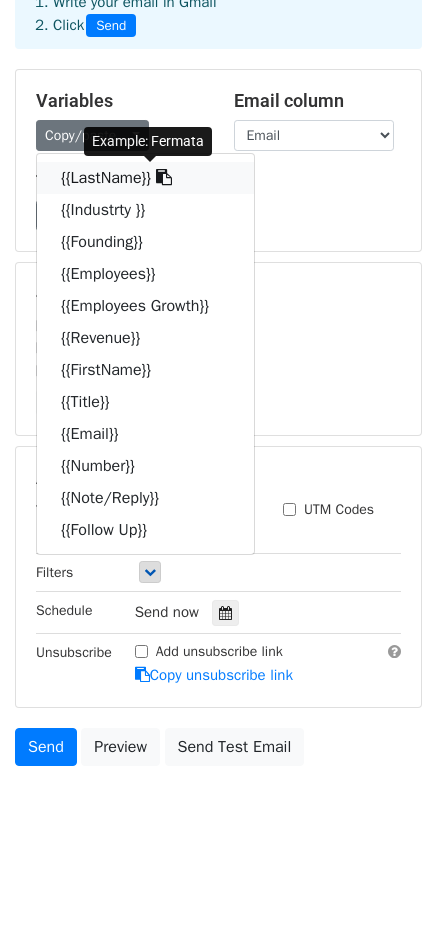 click on "{{LastName}}" at bounding box center (145, 178) 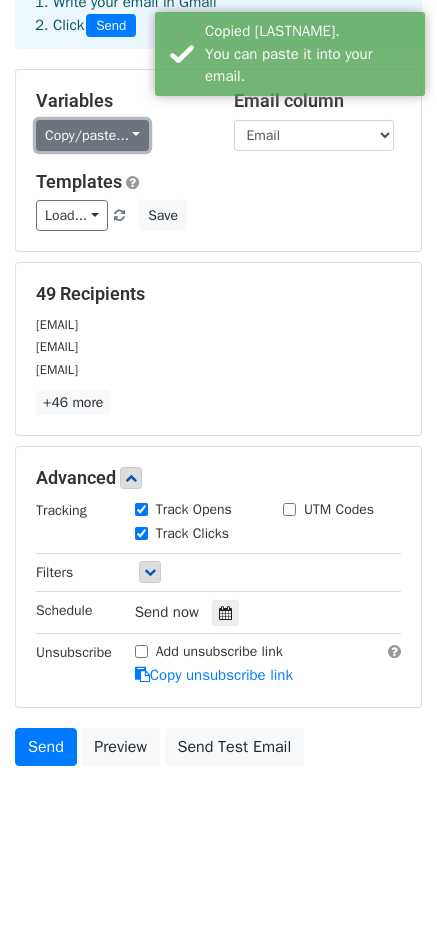 click on "Copy/paste..." at bounding box center [92, 135] 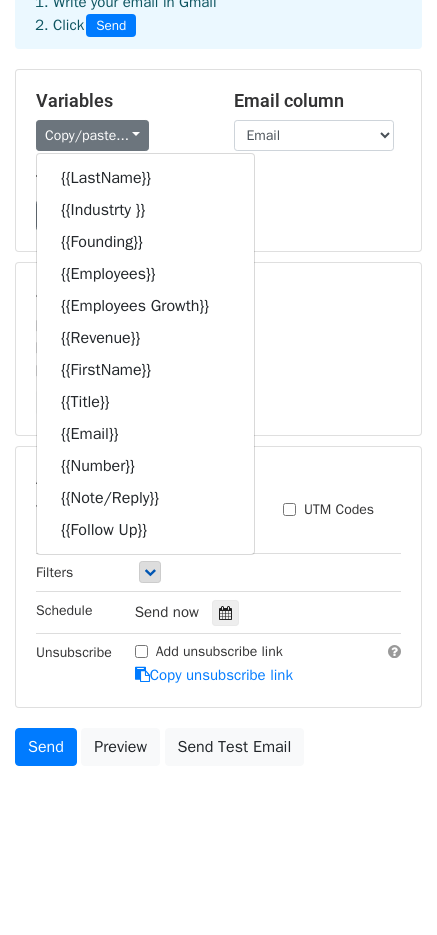 click on "dani.cherkassky@kardome.com" at bounding box center (218, 346) 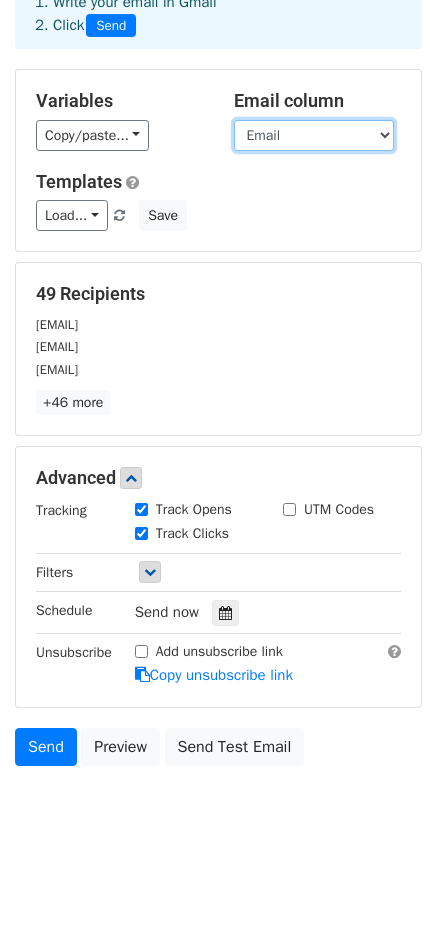 click on "LastName
Industrty
Founding
Employees
Employees Growth
Revenue
FirstName
Title
Email
Number
Note/Reply
Follow Up" at bounding box center (314, 135) 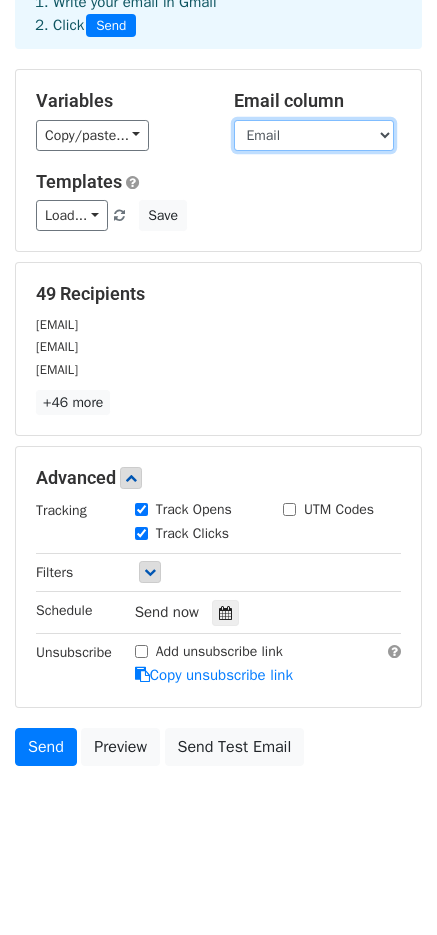 select on "LastName" 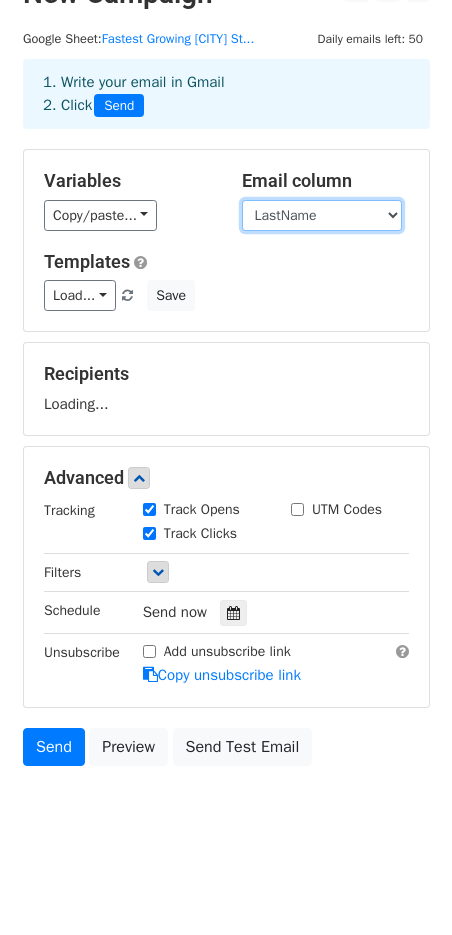 scroll, scrollTop: 118, scrollLeft: 0, axis: vertical 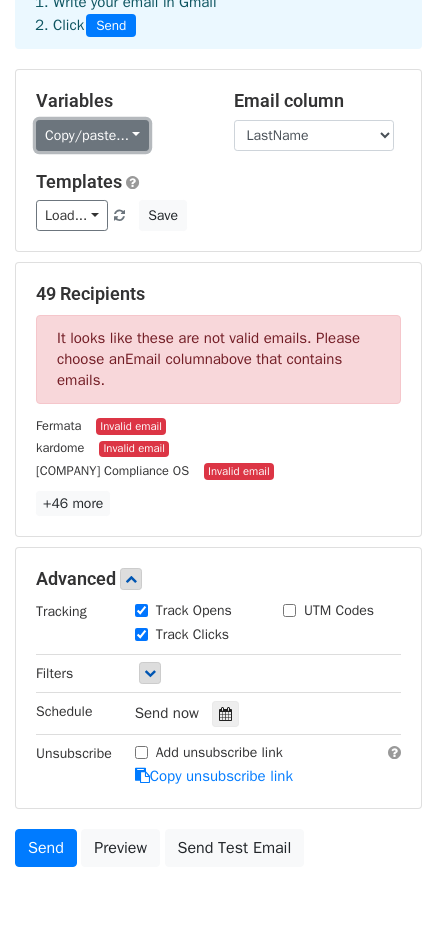 click on "Copy/paste..." at bounding box center (92, 135) 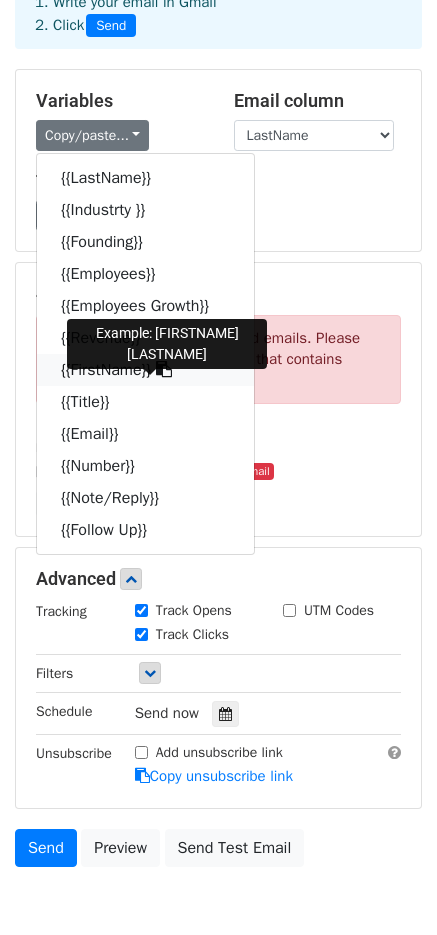 click on "{{FirstName}}" at bounding box center [145, 370] 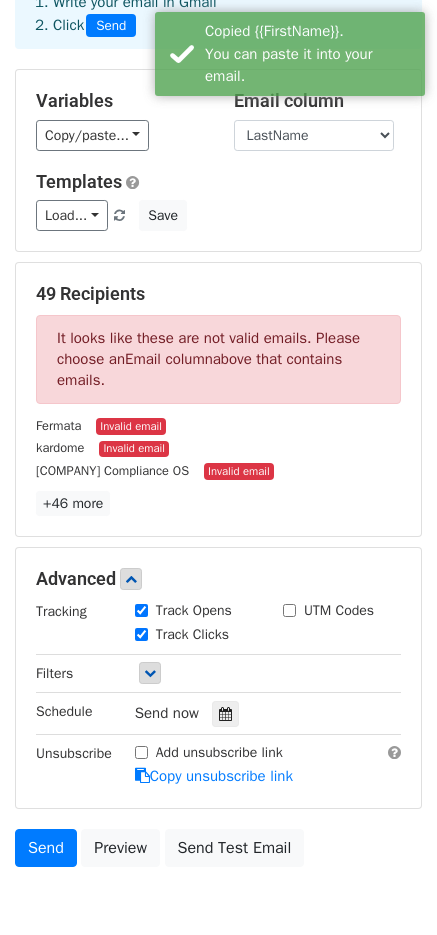 click on "Load...
No templates saved
Save" at bounding box center [218, 215] 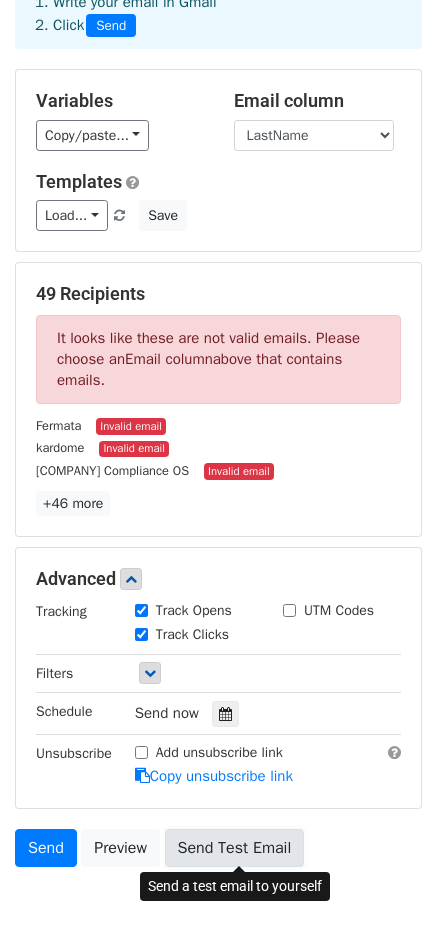 click on "Send Test Email" at bounding box center [235, 848] 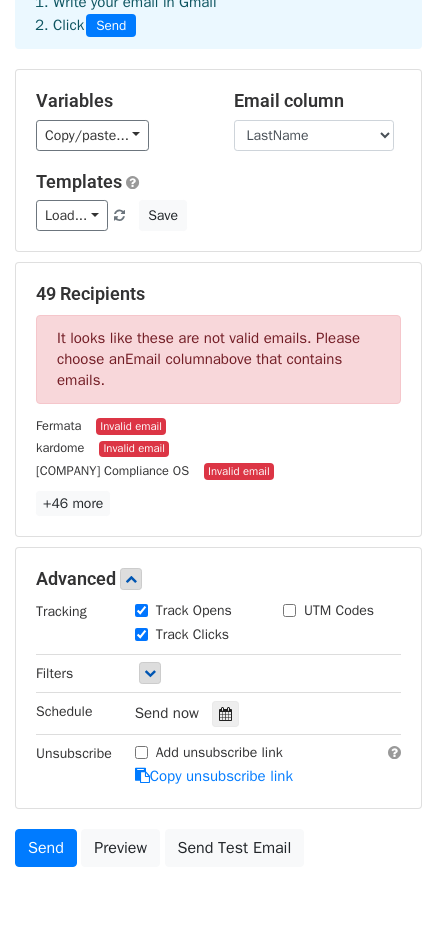 click on "Fermata
Invalid email" at bounding box center [218, 425] 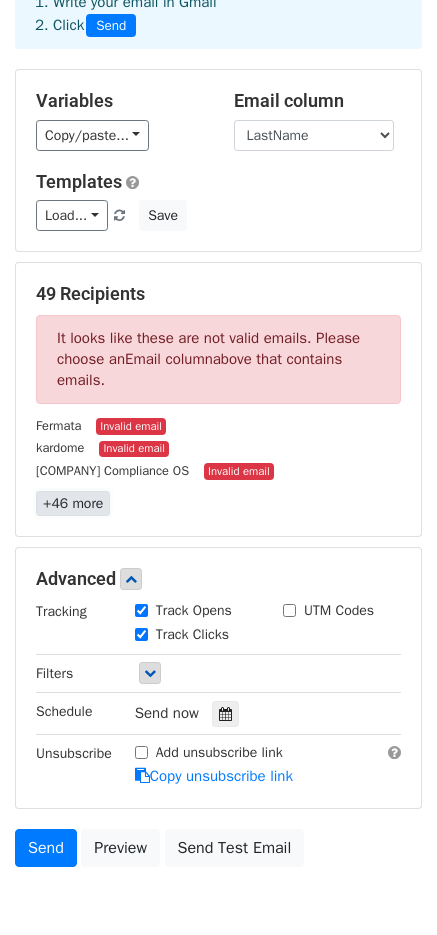 click on "+46 more" at bounding box center (73, 503) 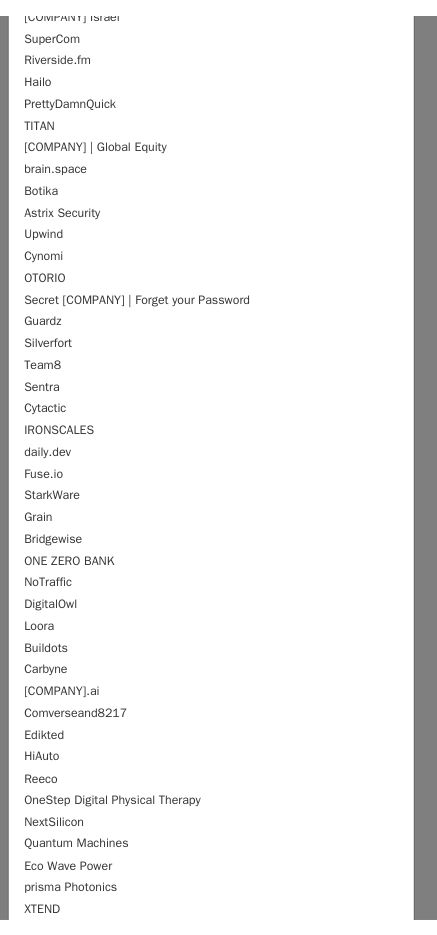 scroll, scrollTop: 0, scrollLeft: 0, axis: both 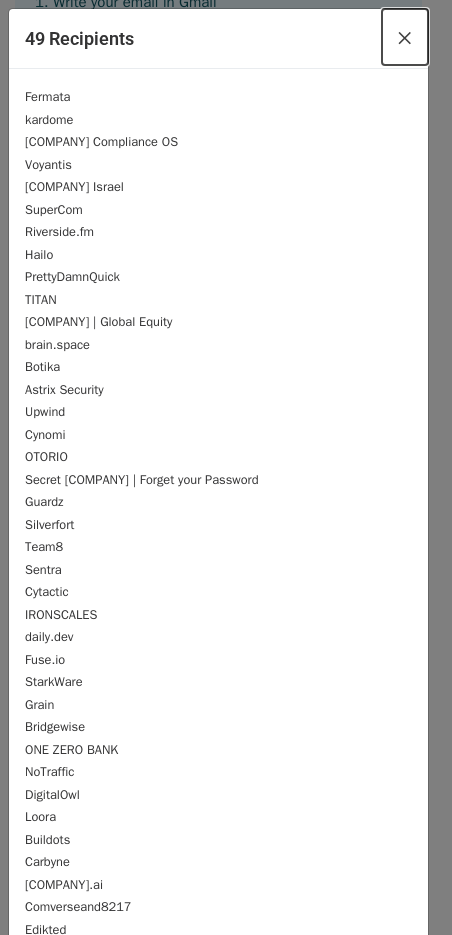 click on "×" at bounding box center [405, 37] 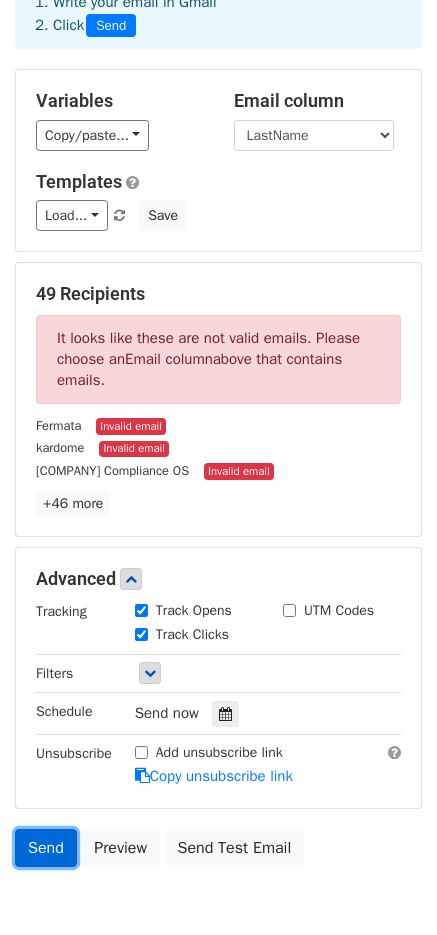 click on "Send" at bounding box center [46, 848] 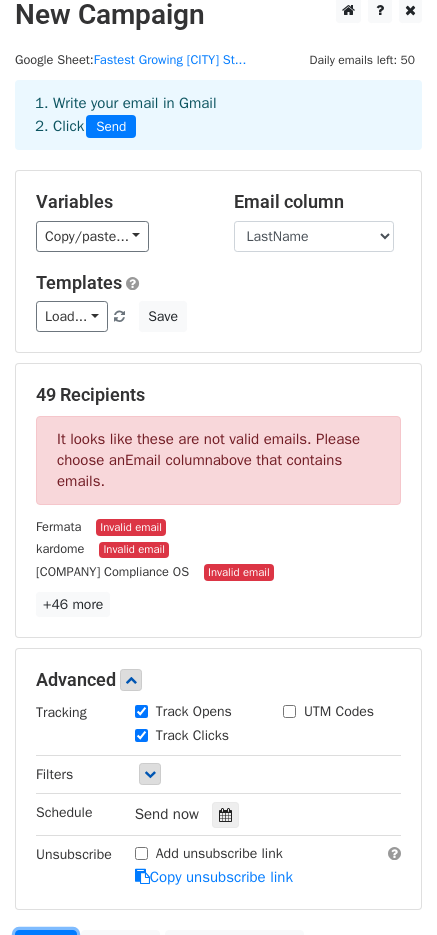 scroll, scrollTop: 0, scrollLeft: 0, axis: both 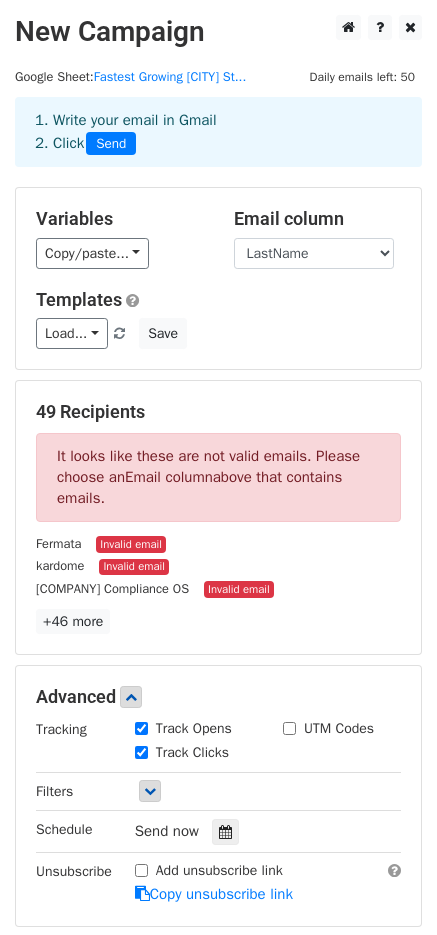 click on "Send" at bounding box center [111, 144] 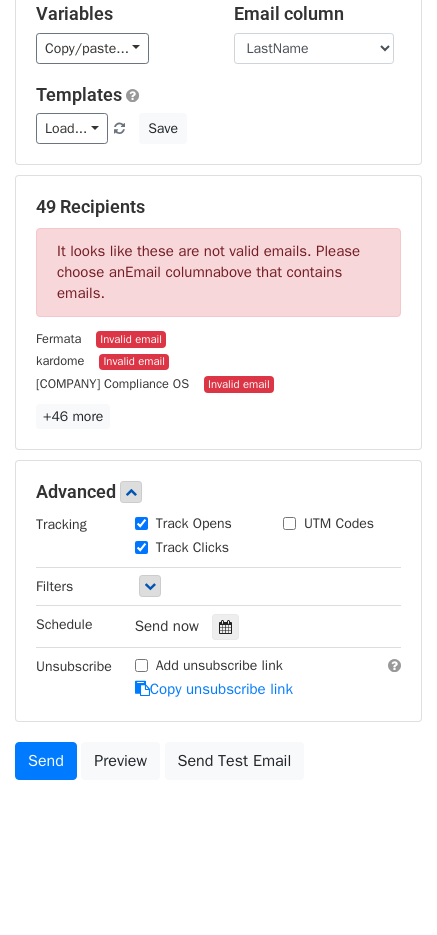 scroll, scrollTop: 219, scrollLeft: 0, axis: vertical 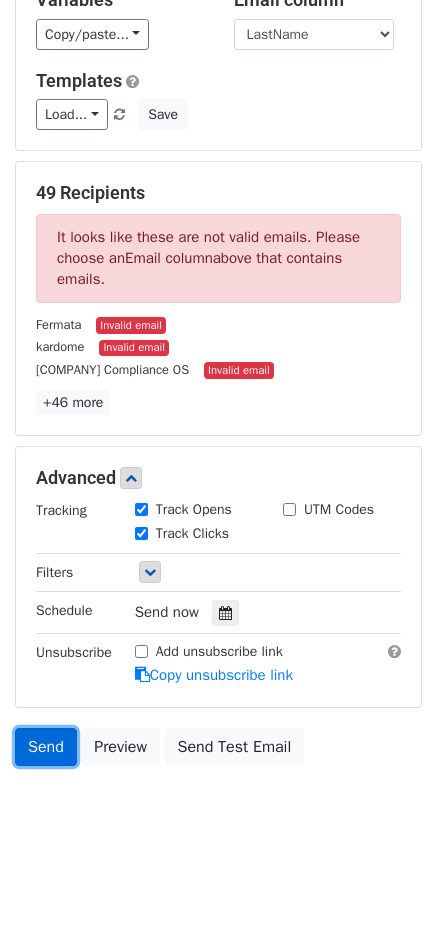 click on "Send" at bounding box center (46, 747) 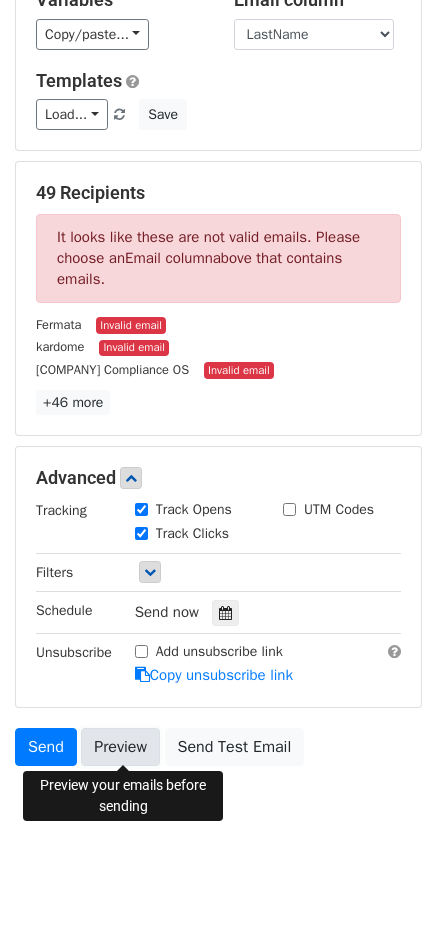 click on "Preview" at bounding box center [120, 747] 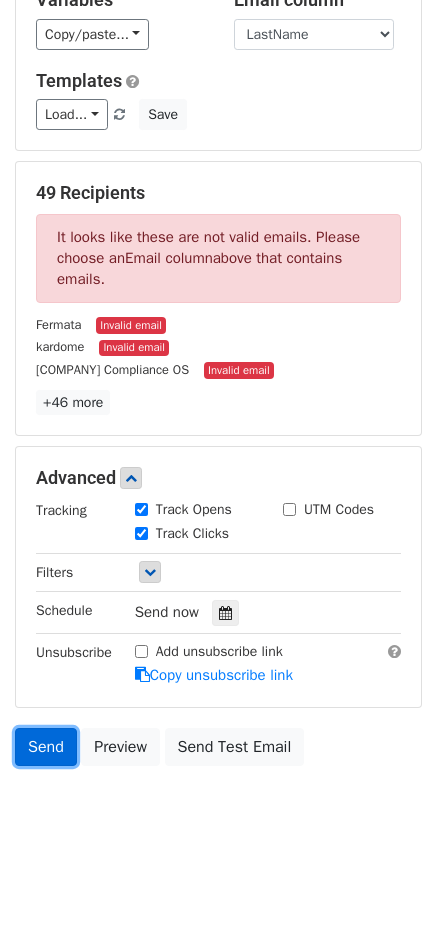 click on "Send" at bounding box center (46, 747) 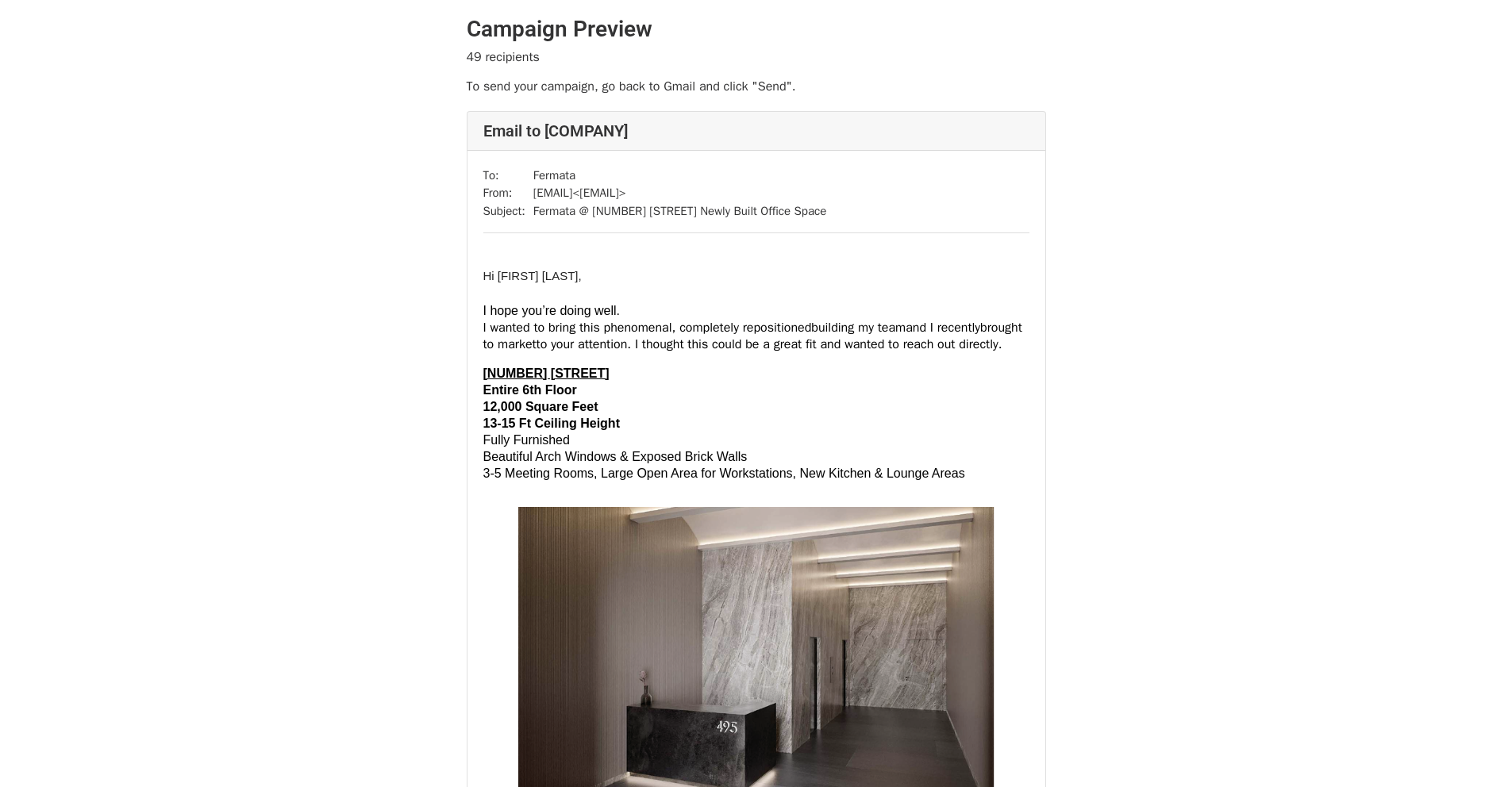 scroll, scrollTop: 0, scrollLeft: 0, axis: both 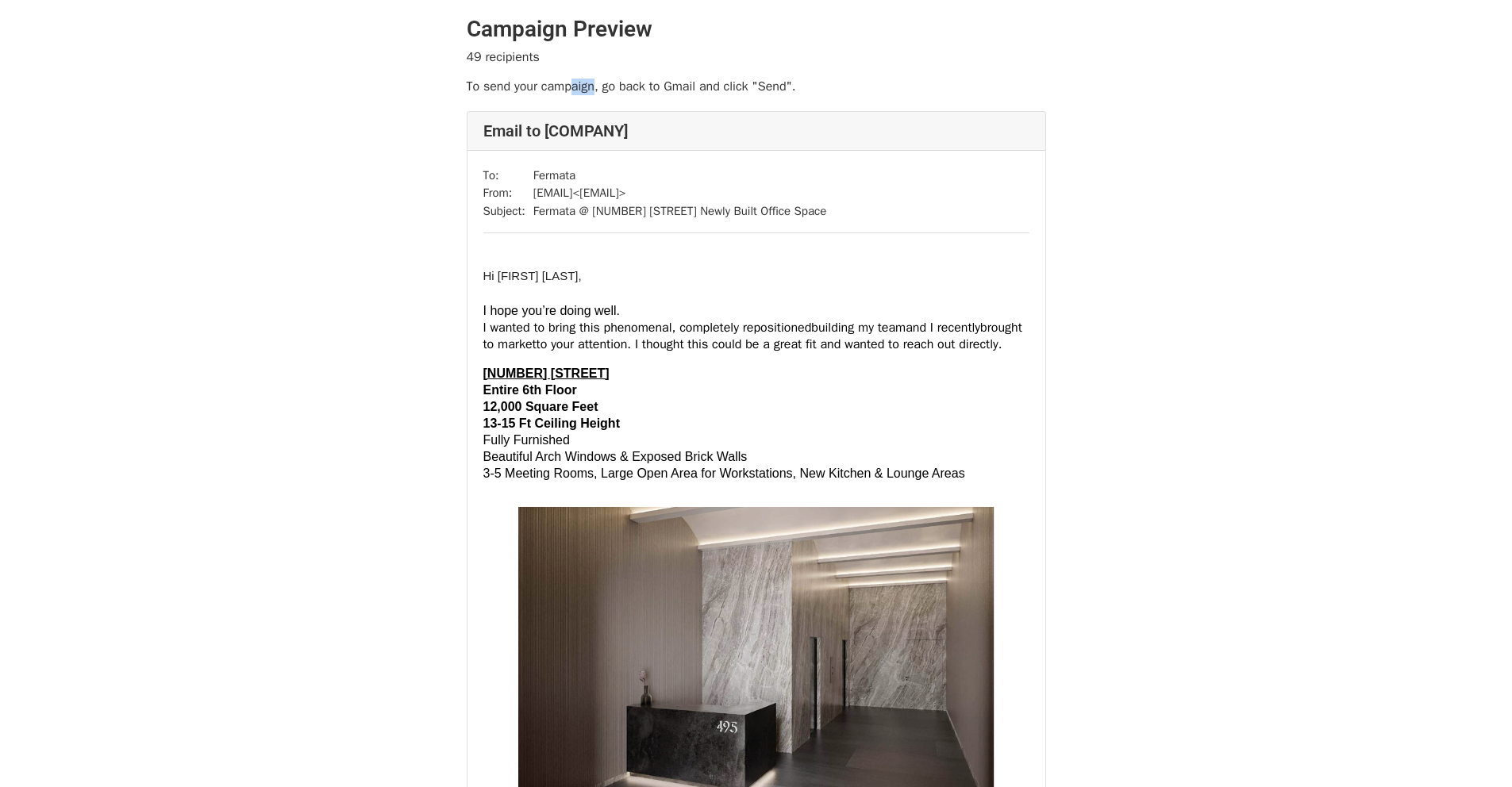 drag, startPoint x: 599, startPoint y: 90, endPoint x: 546, endPoint y: 76, distance: 54.81788 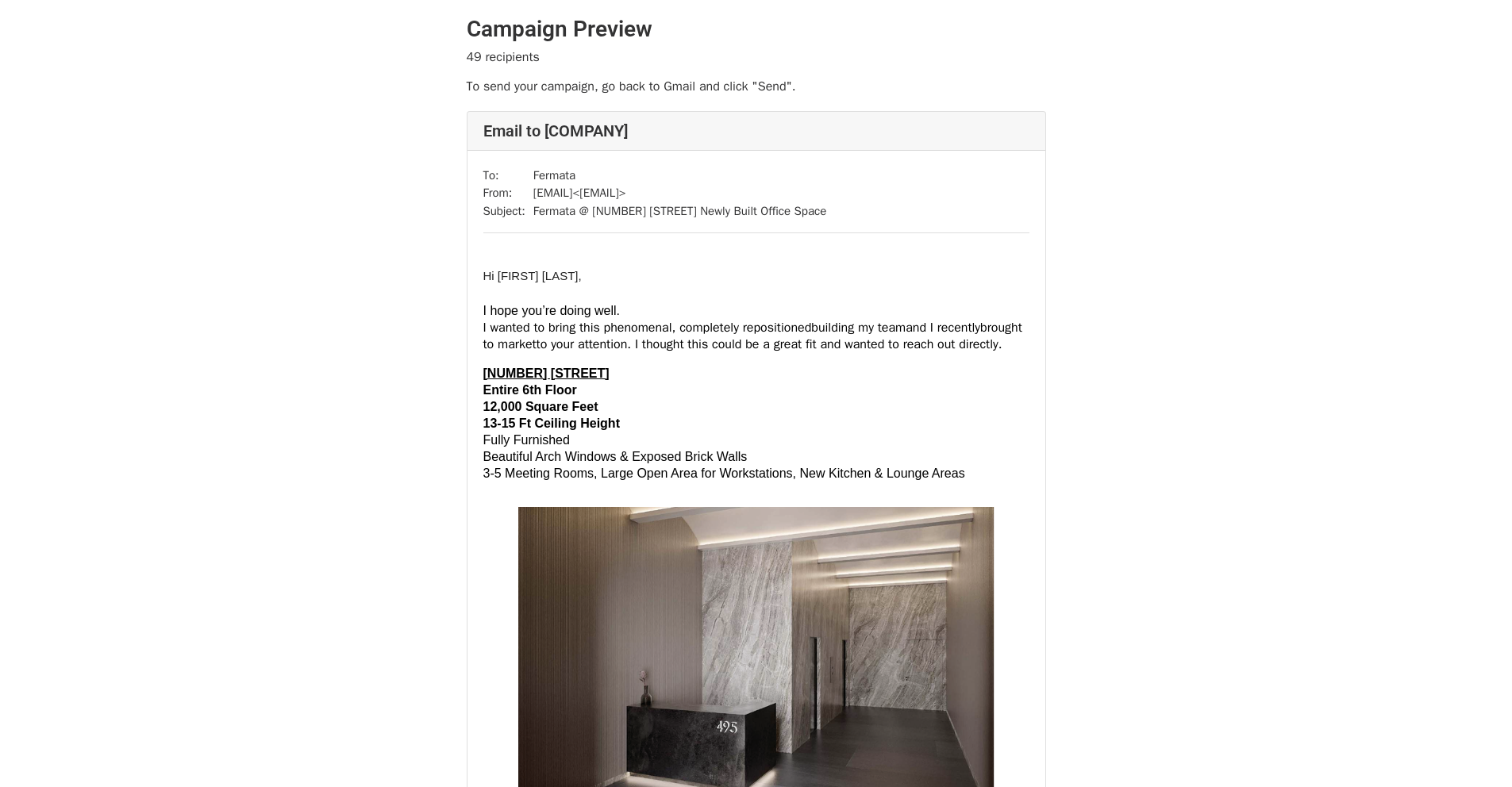 click on "49 recipients" at bounding box center [503, 57] 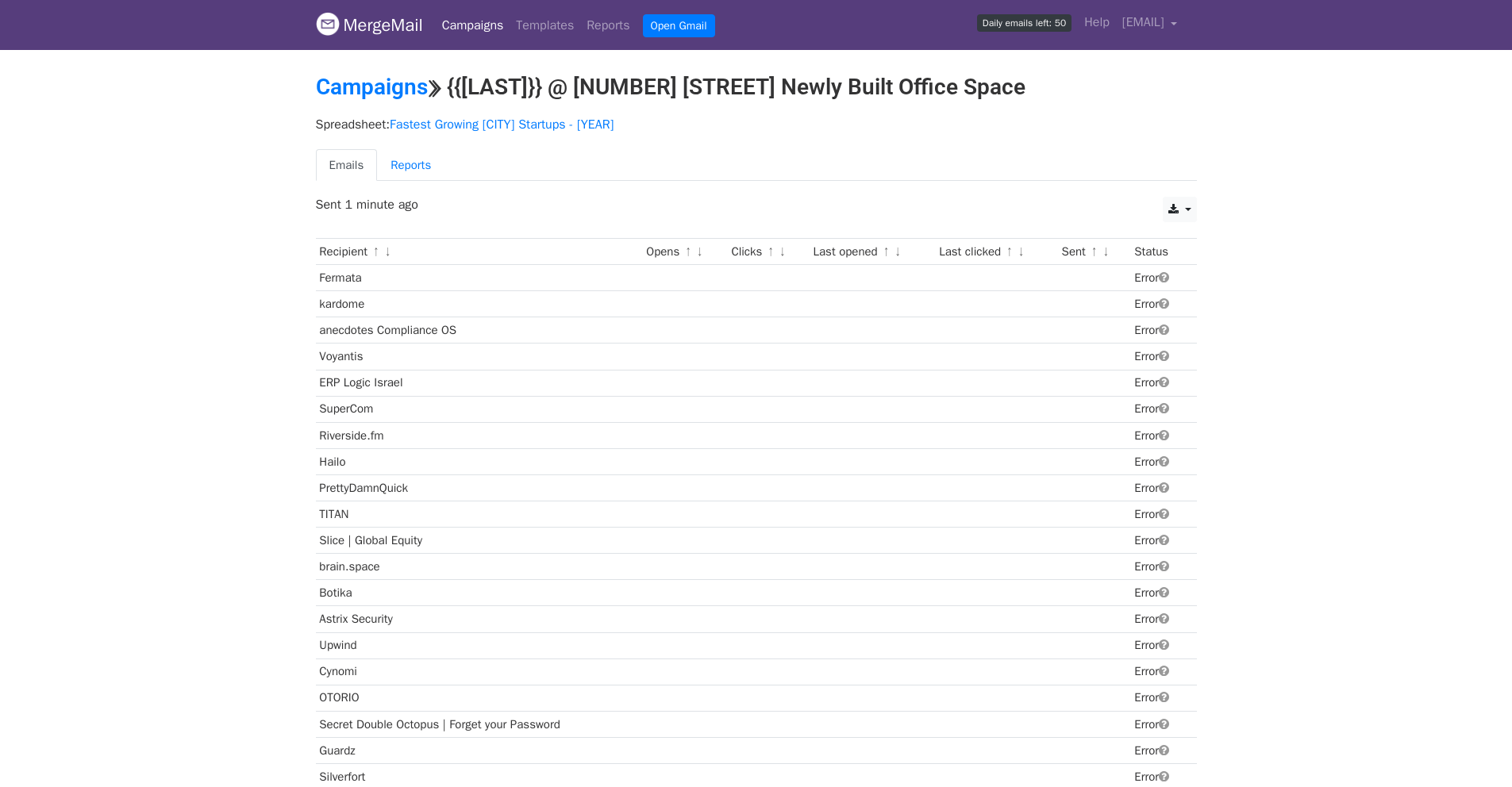 scroll, scrollTop: 0, scrollLeft: 0, axis: both 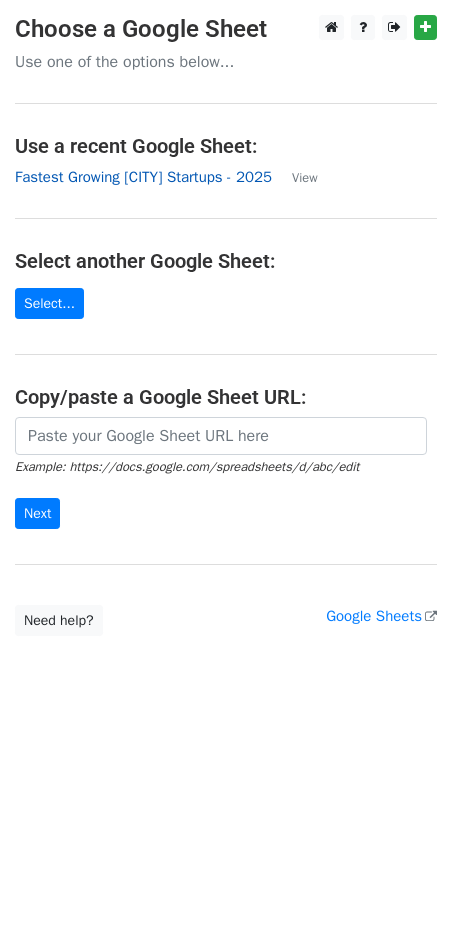click on "Fastest Growing [CITY] Startups - 2025" at bounding box center (143, 177) 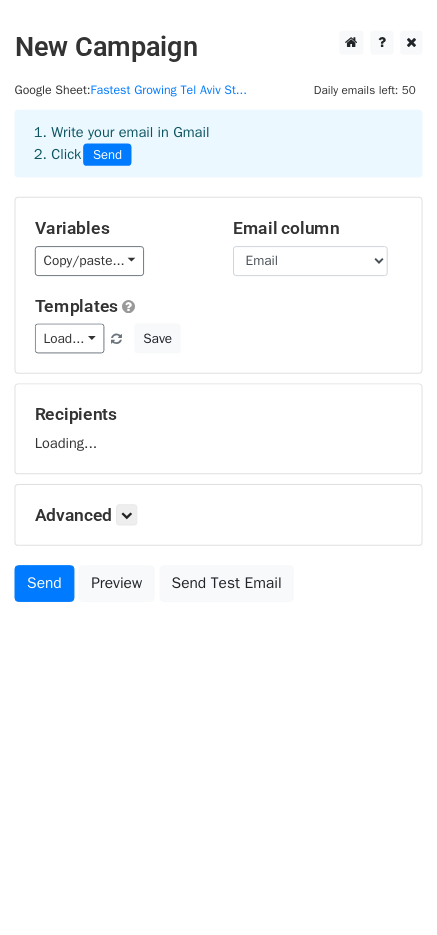 scroll, scrollTop: 0, scrollLeft: 0, axis: both 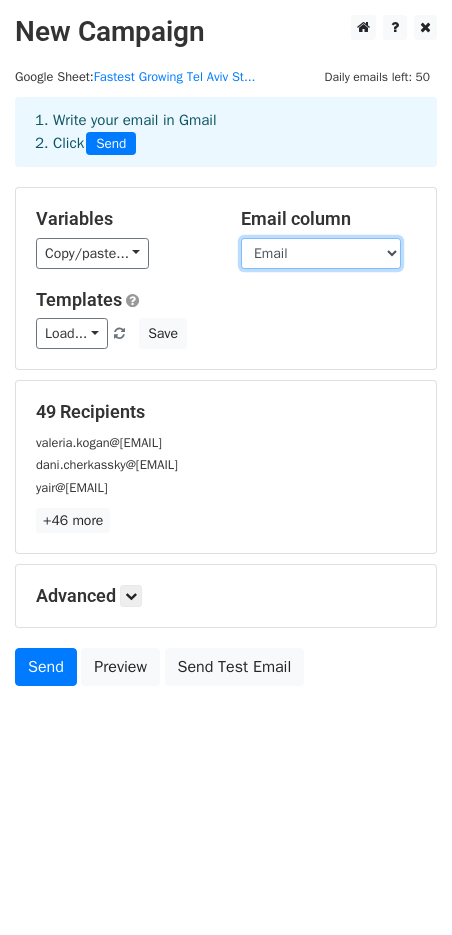 click on "LastName
Industrty
Founding
Employees
Employees Growth
Revenue
FirstName
Title
Email
Number
Note/Reply
Follow Up" at bounding box center (321, 253) 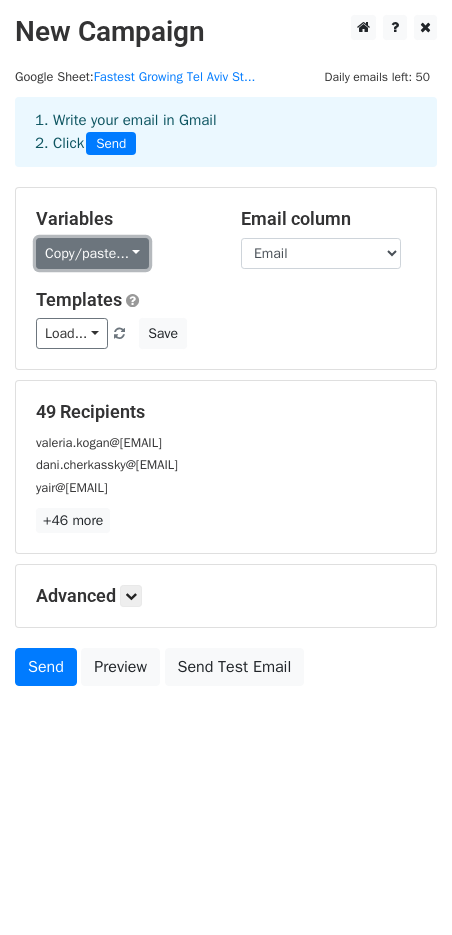 click on "Copy/paste..." at bounding box center (92, 253) 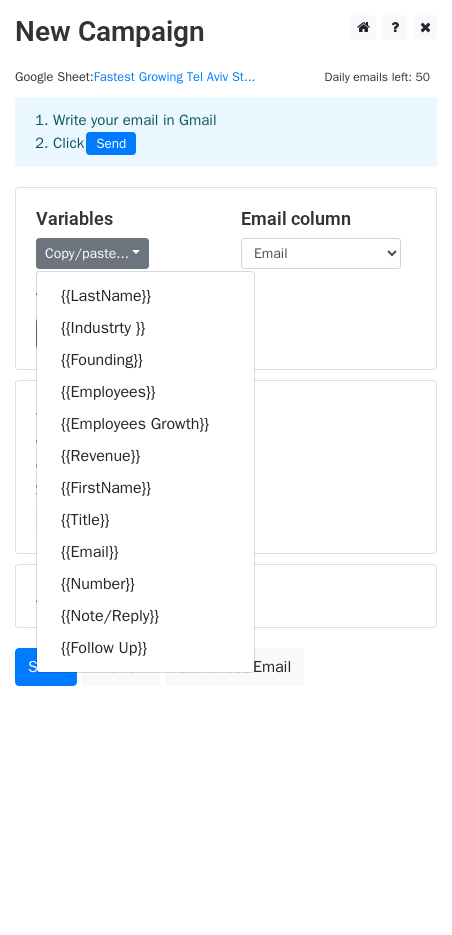 click on "Templates" at bounding box center [226, 300] 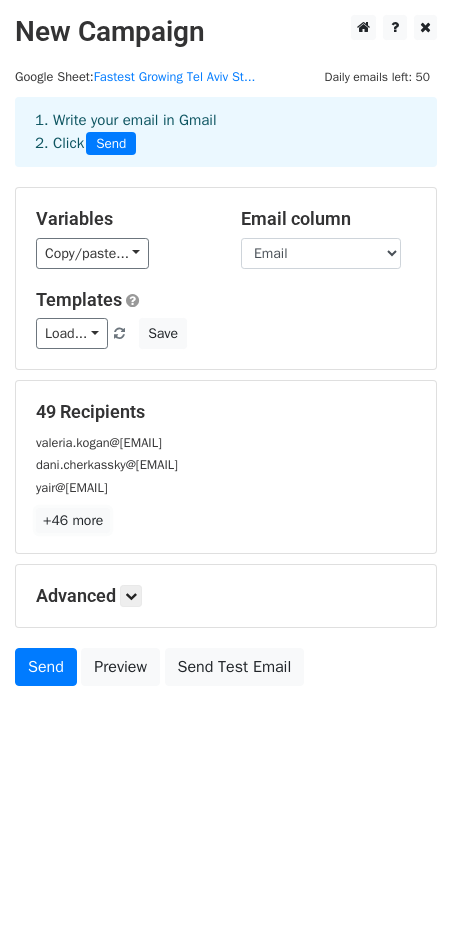 click on "+46 more" at bounding box center [73, 520] 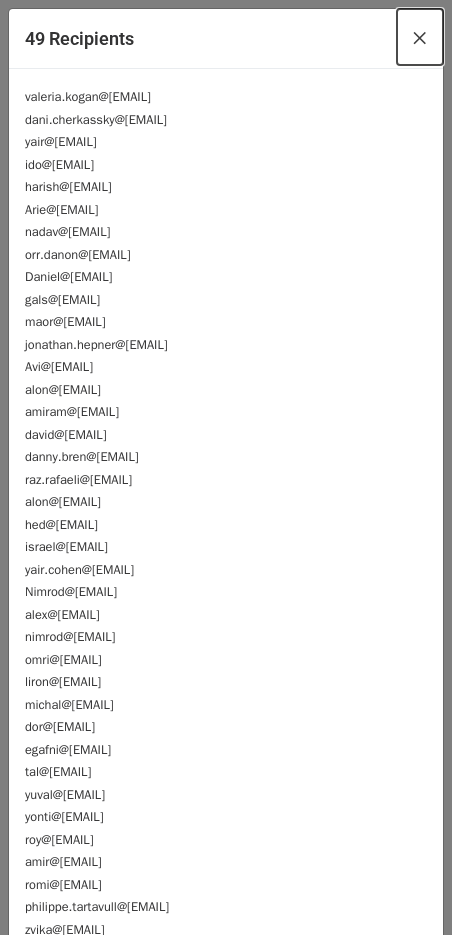 click on "×" at bounding box center [420, 37] 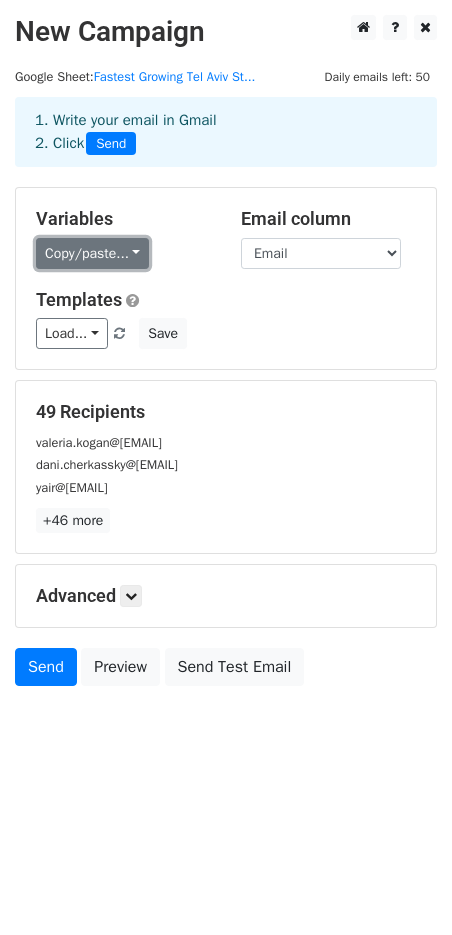 click on "Copy/paste..." at bounding box center (92, 253) 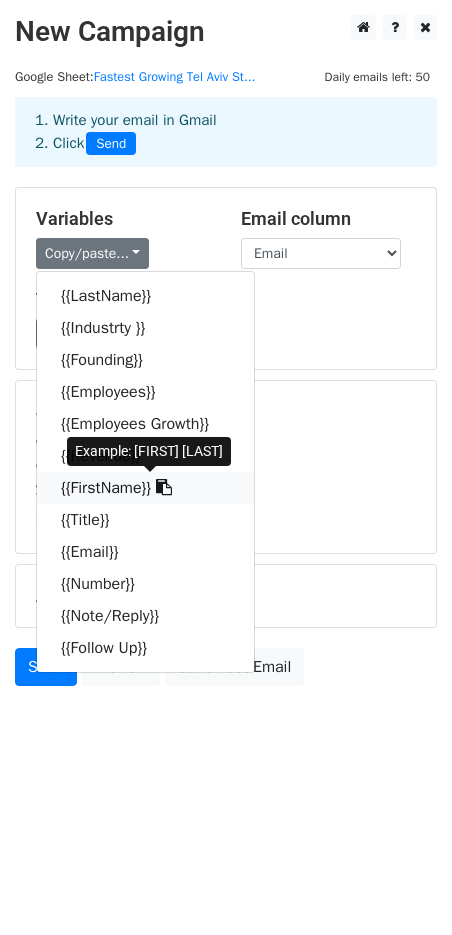click on "{{FirstName}}" at bounding box center (145, 488) 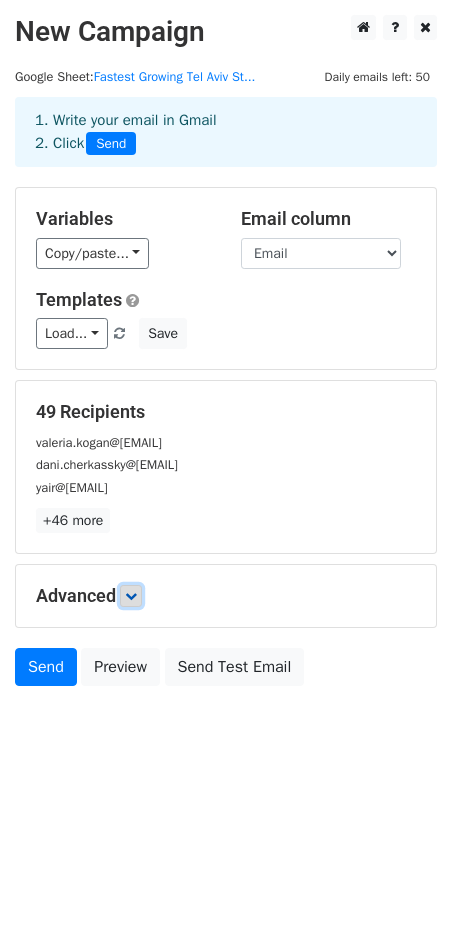 click at bounding box center (131, 596) 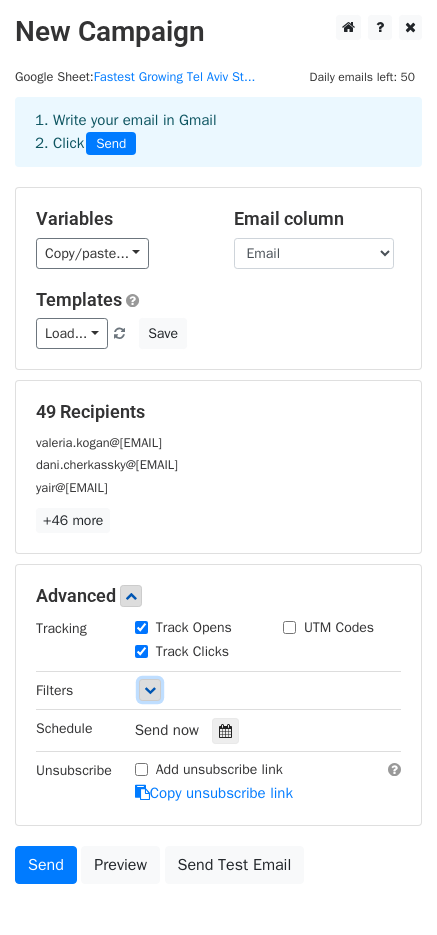 click at bounding box center [150, 690] 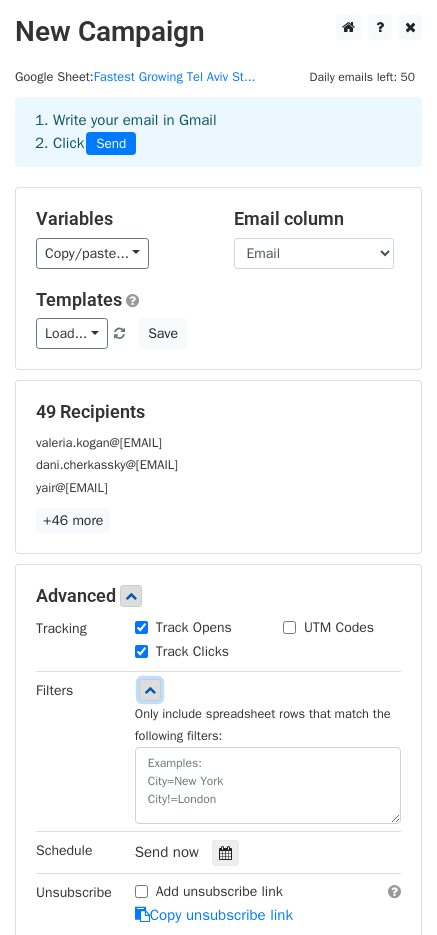 click at bounding box center [150, 690] 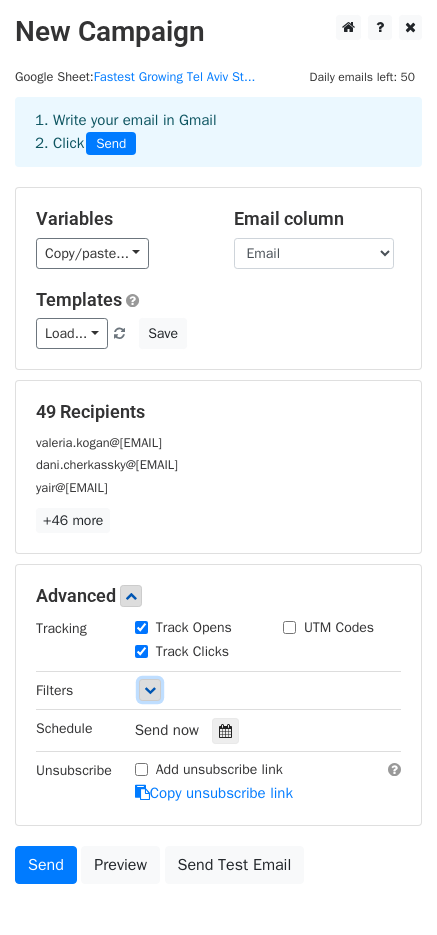 click at bounding box center (150, 690) 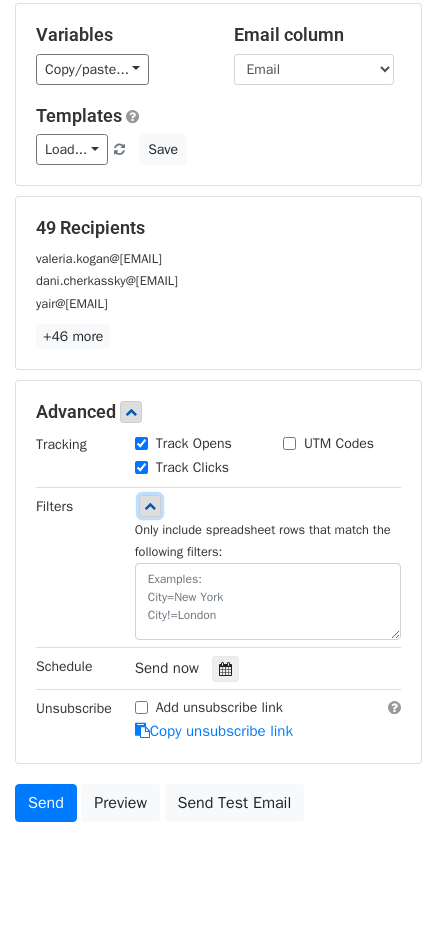 scroll, scrollTop: 183, scrollLeft: 0, axis: vertical 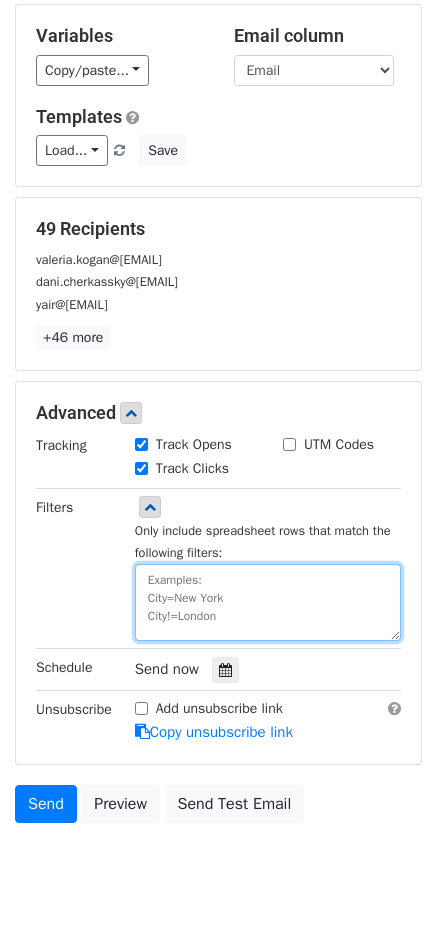 click at bounding box center [268, 602] 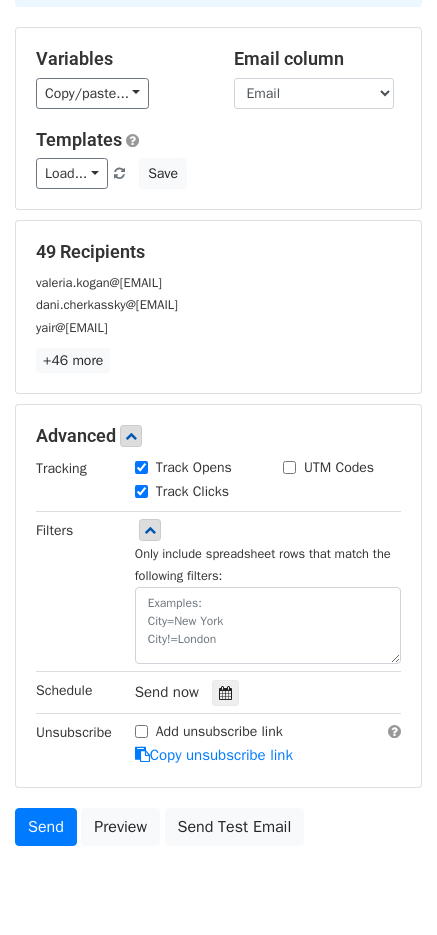scroll, scrollTop: 0, scrollLeft: 0, axis: both 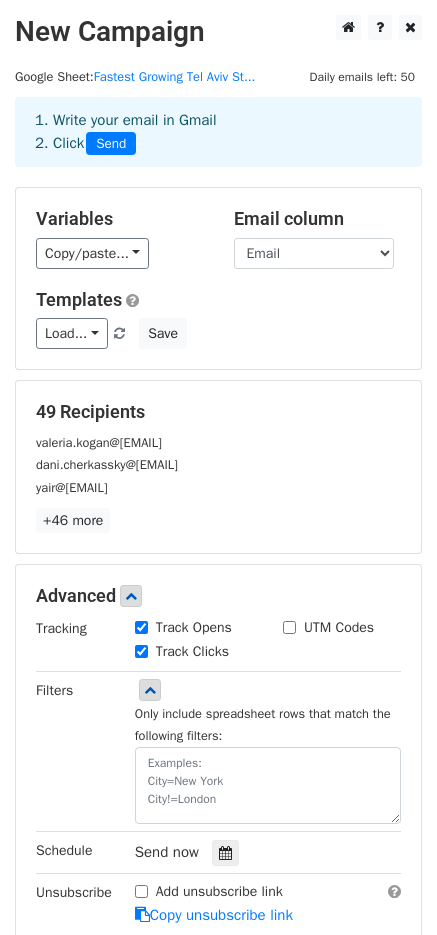 click on "Load...
No templates saved
Save" at bounding box center (218, 333) 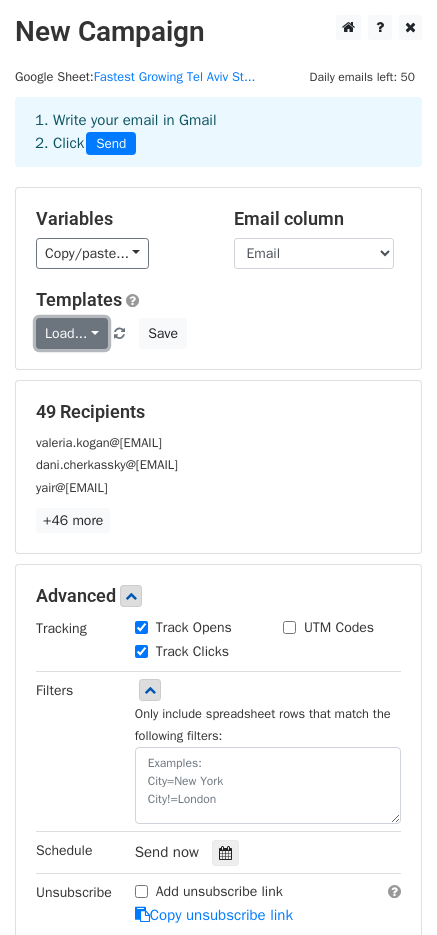 click on "Load..." at bounding box center (72, 333) 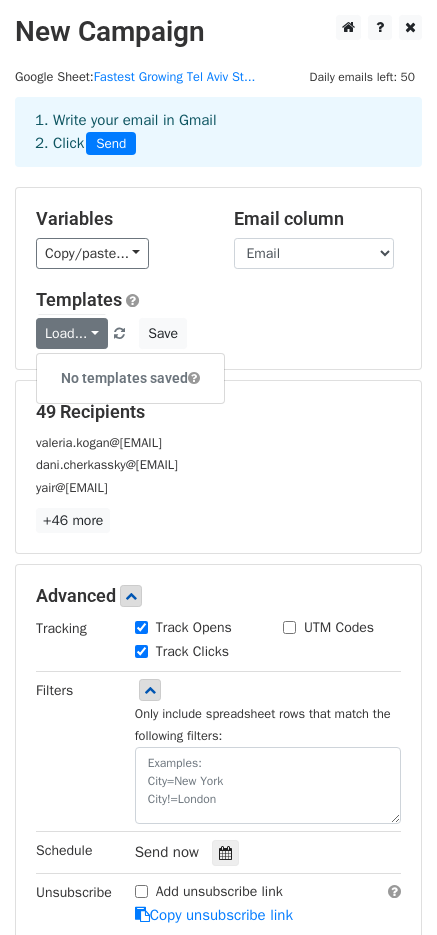 click on "Load...
No templates saved
Save" at bounding box center (218, 333) 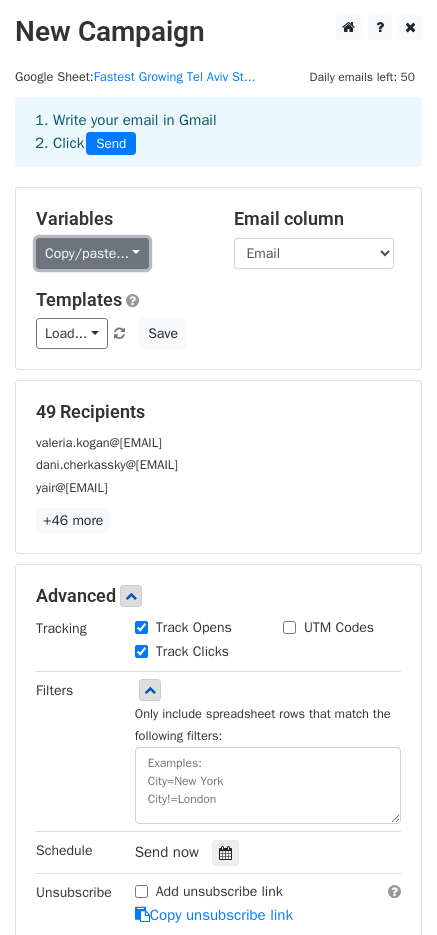 click on "Copy/paste..." at bounding box center [92, 253] 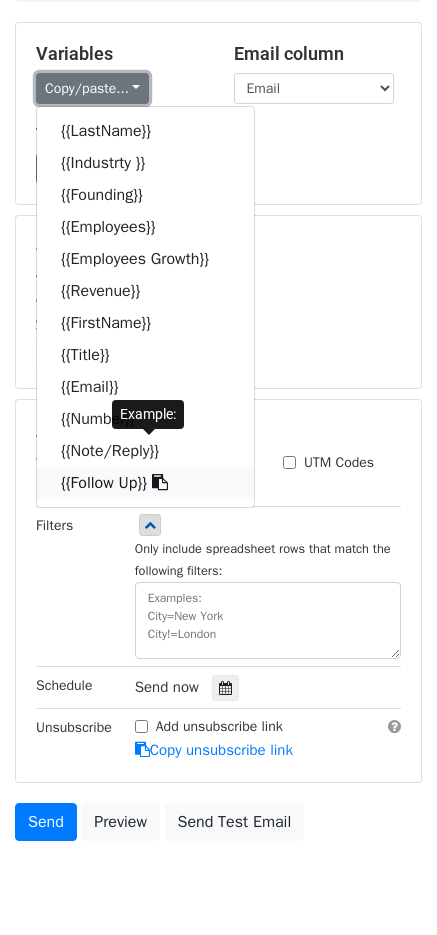 scroll, scrollTop: 171, scrollLeft: 0, axis: vertical 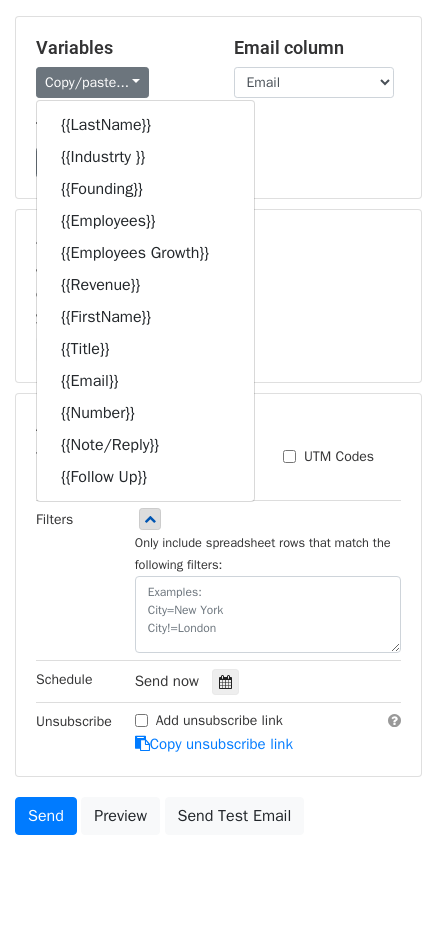 click on "dani.cherkassky@[EMAIL]" at bounding box center [218, 293] 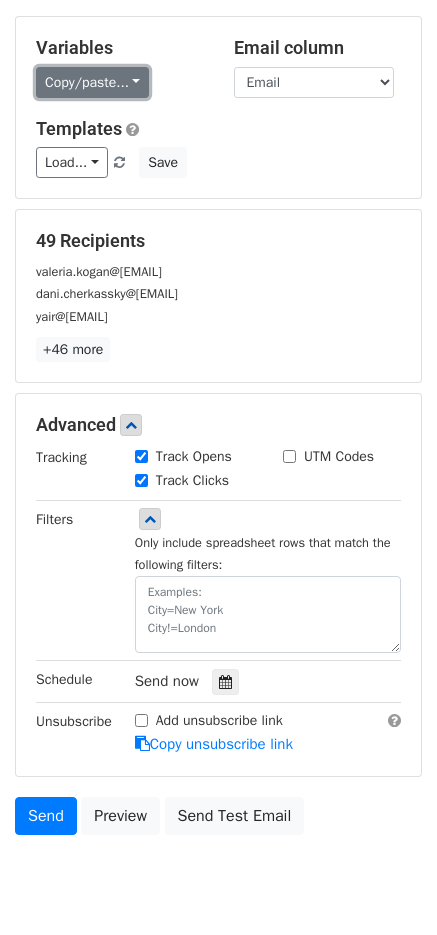 click on "Copy/paste..." at bounding box center (92, 82) 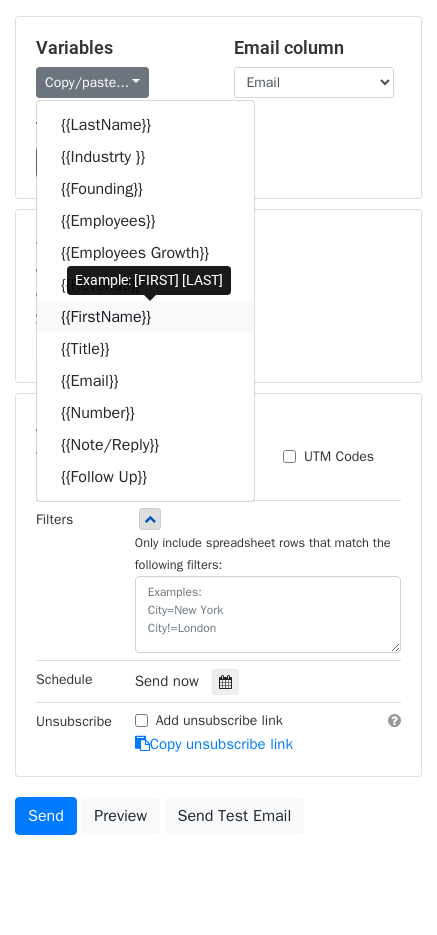 click on "{{FirstName}}" at bounding box center (145, 317) 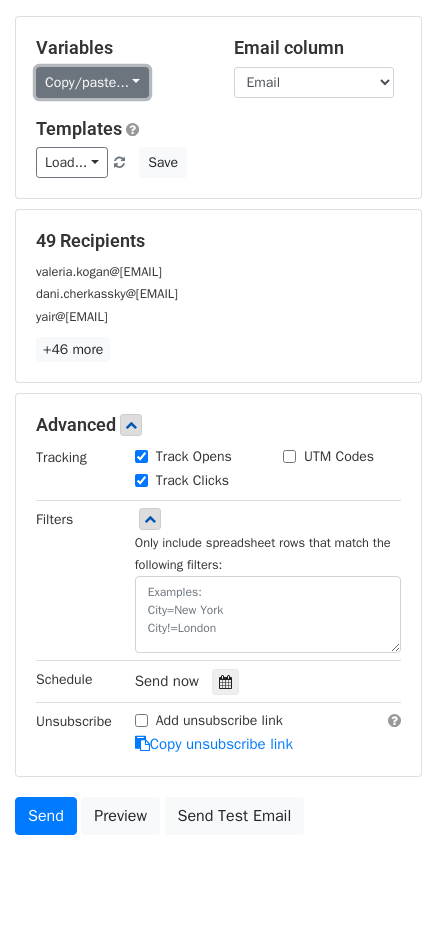 click on "Copy/paste..." at bounding box center (92, 82) 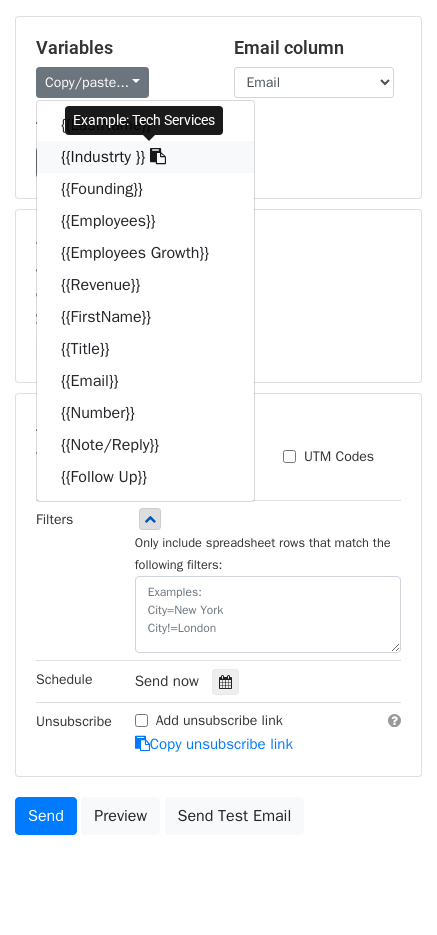 click on "{{Industrty }}" at bounding box center (145, 157) 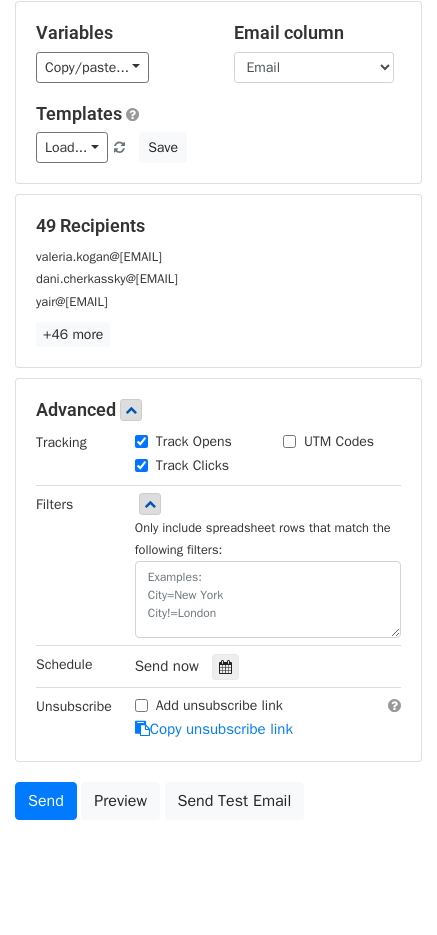 scroll, scrollTop: 0, scrollLeft: 0, axis: both 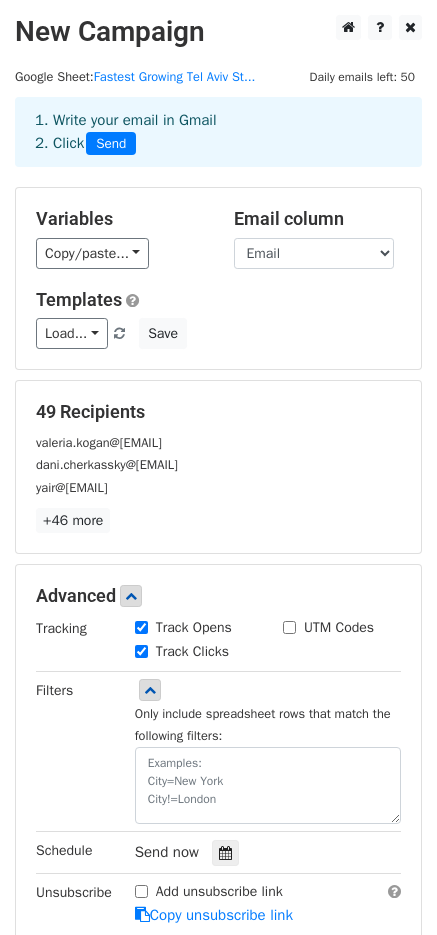 click on "1. Write your email in Gmail
2. Click
Send" at bounding box center (218, 132) 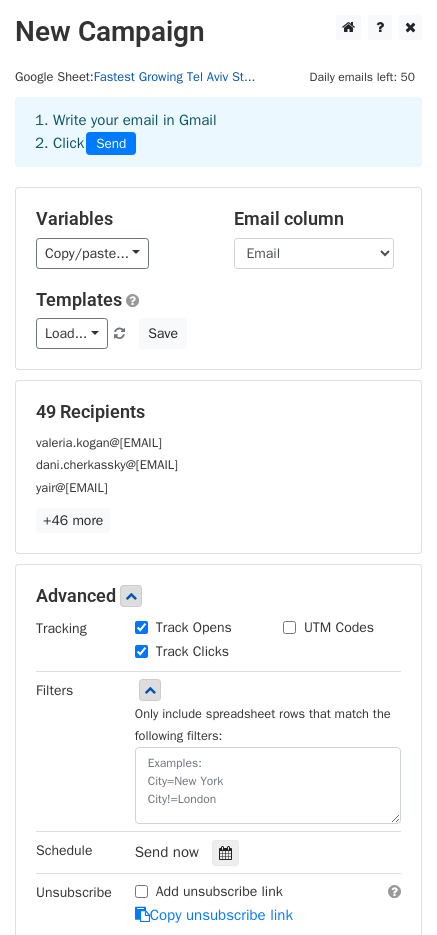 click on "Fastest Growing Tel Aviv St..." at bounding box center [175, 77] 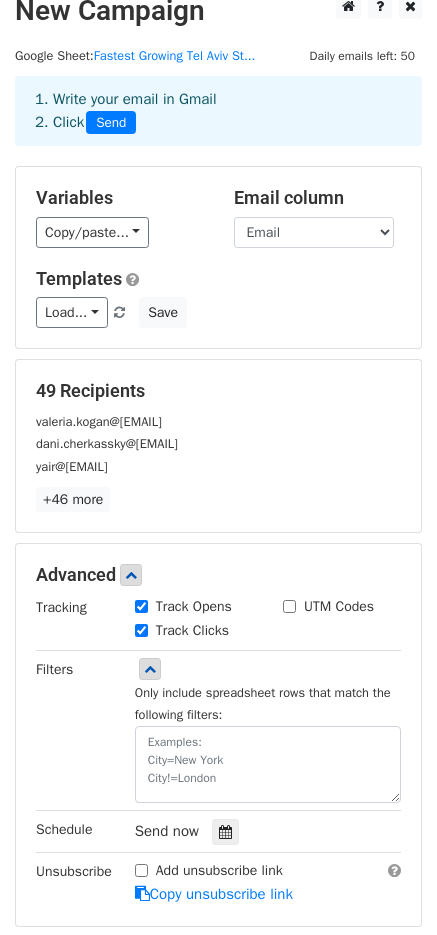 scroll, scrollTop: 0, scrollLeft: 0, axis: both 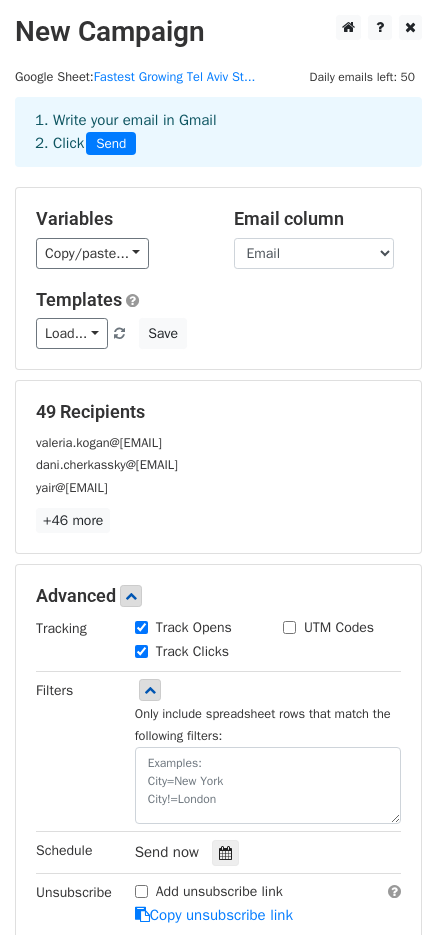 click on "Daily emails left: 50" at bounding box center [362, 77] 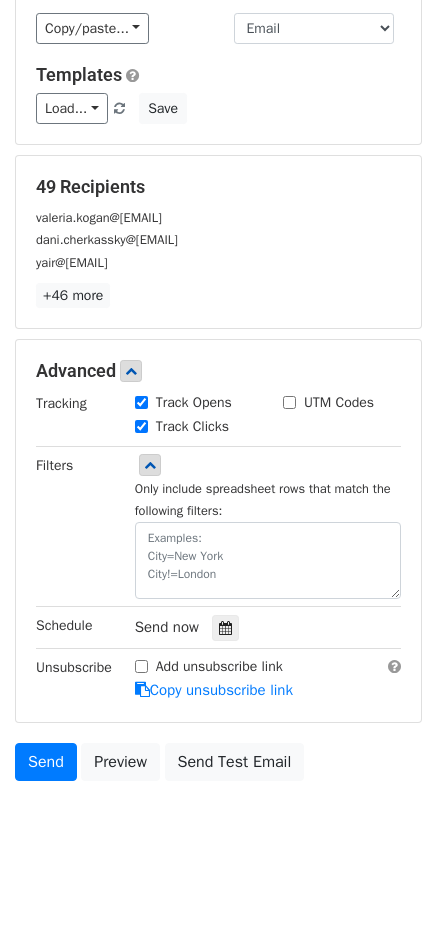 scroll, scrollTop: 240, scrollLeft: 0, axis: vertical 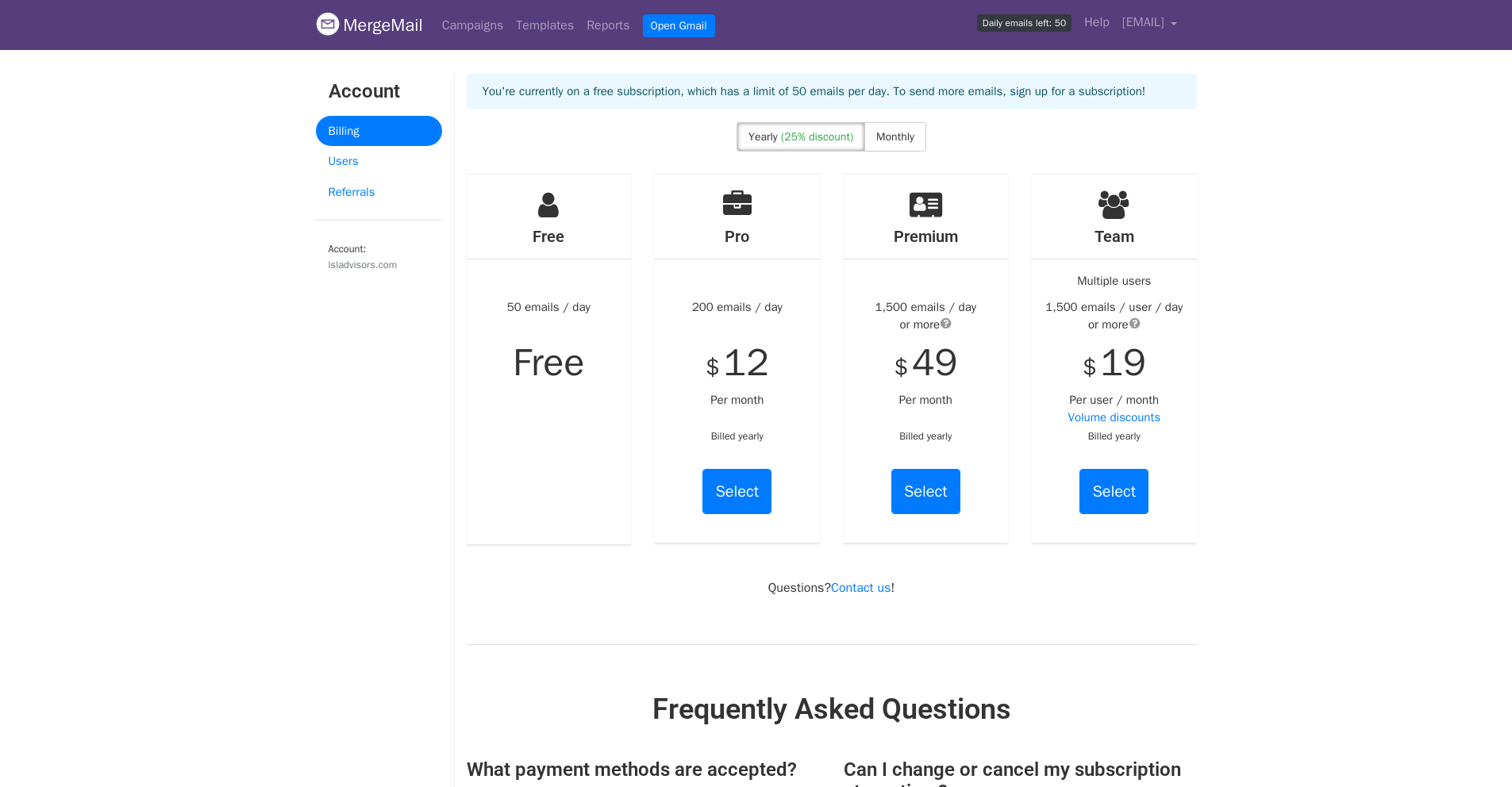 click on "Free" at bounding box center (548, 363) 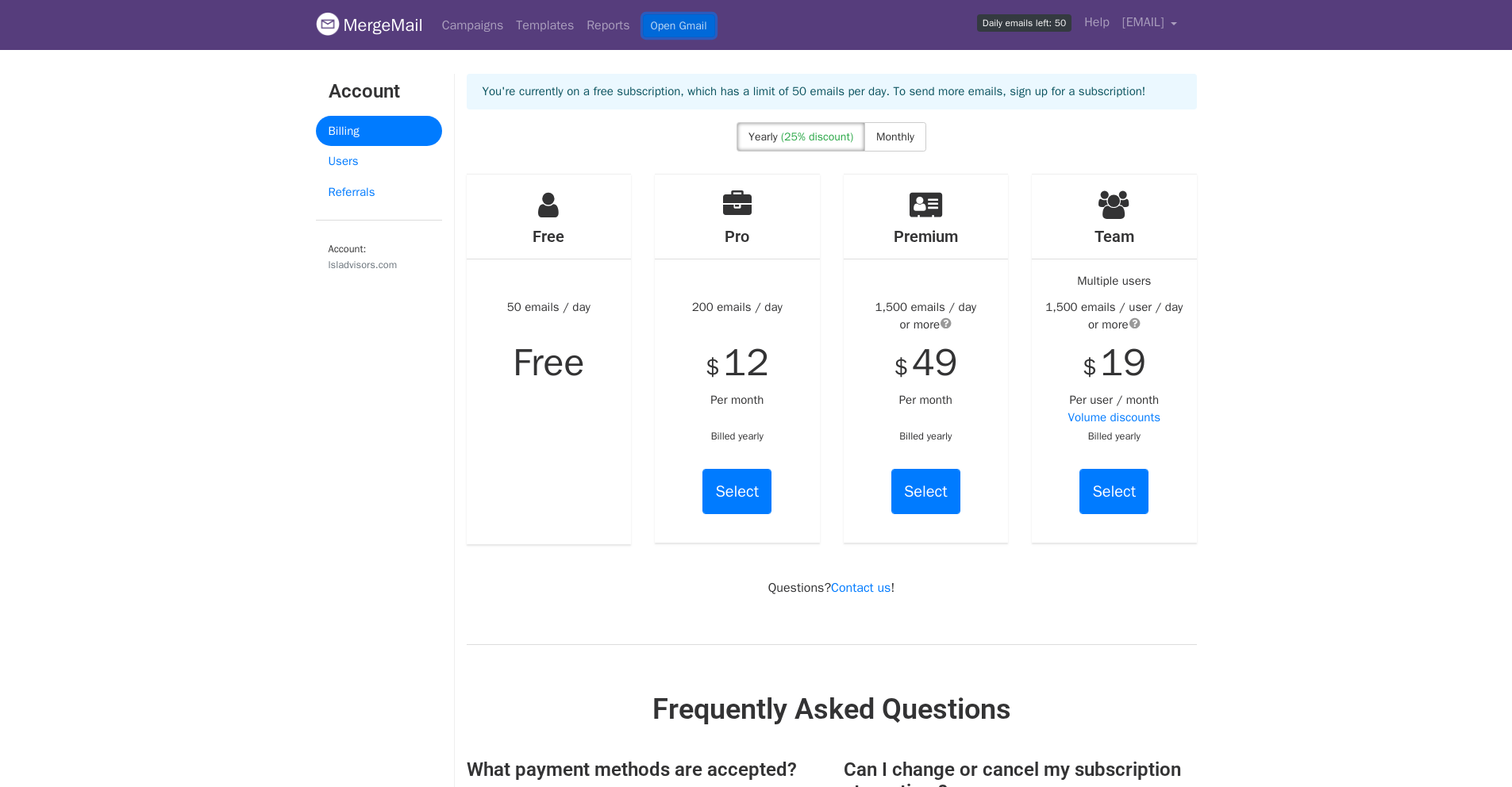 click on "Open Gmail" at bounding box center [679, 25] 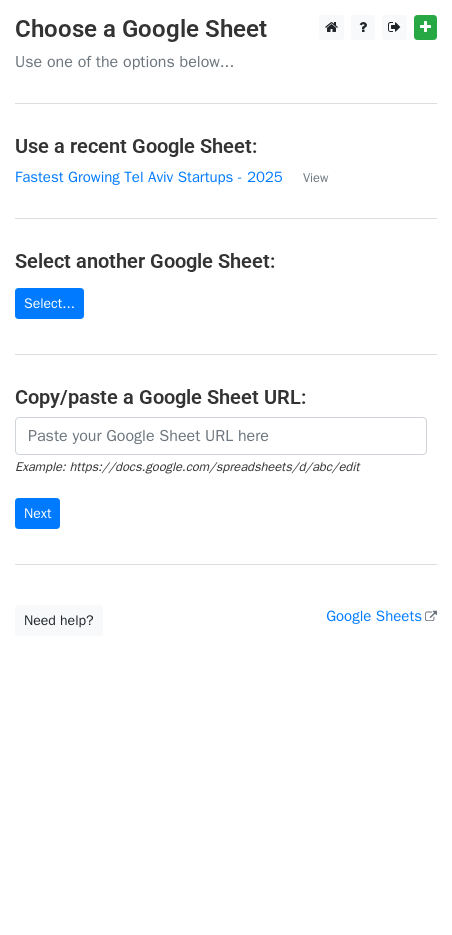 scroll, scrollTop: 0, scrollLeft: 0, axis: both 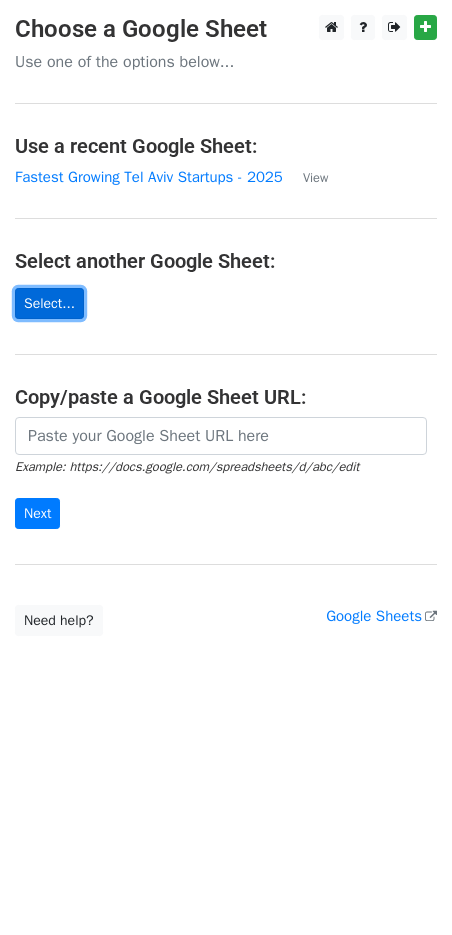 click on "Select..." at bounding box center [49, 303] 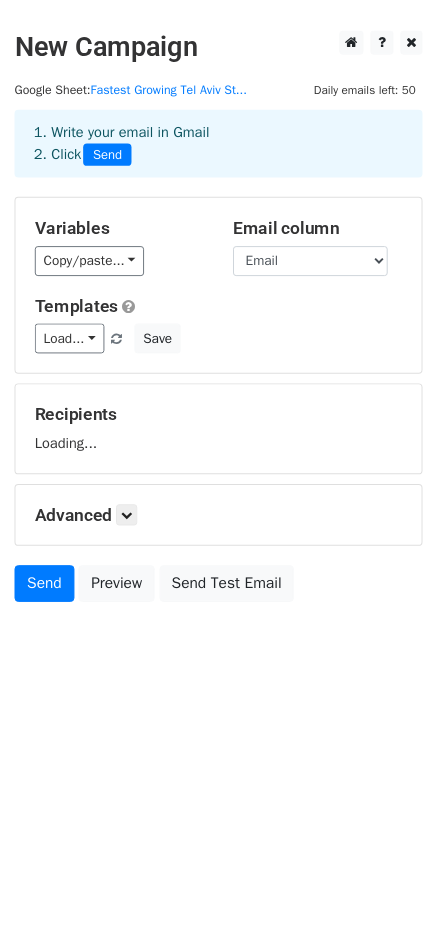 scroll, scrollTop: 0, scrollLeft: 0, axis: both 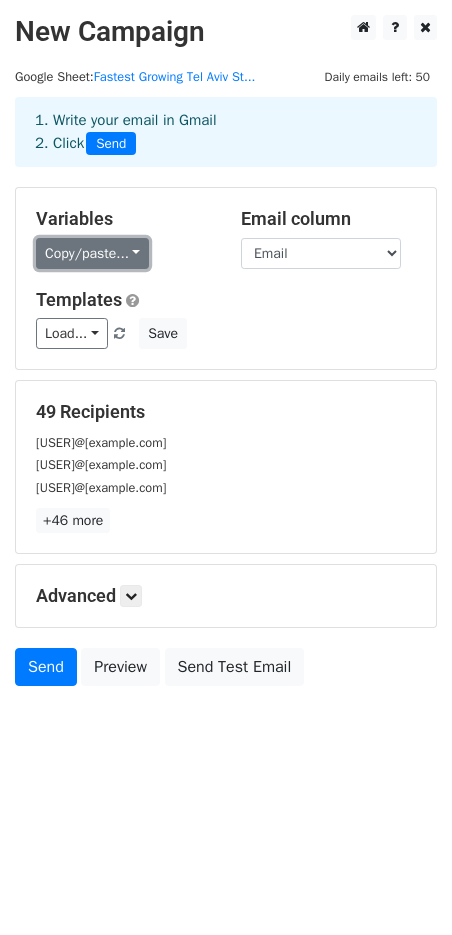click on "Copy/paste..." at bounding box center [92, 253] 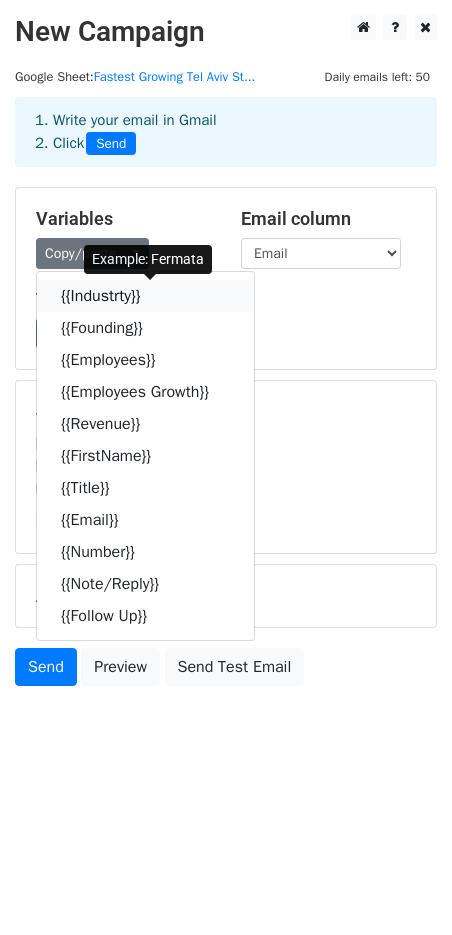 click on "{{Industrty}}" at bounding box center [145, 296] 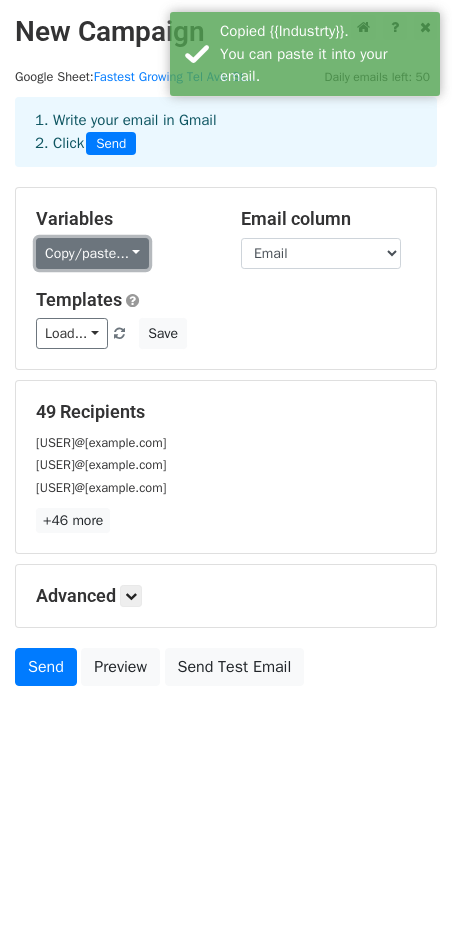 click on "Copy/paste..." at bounding box center [92, 253] 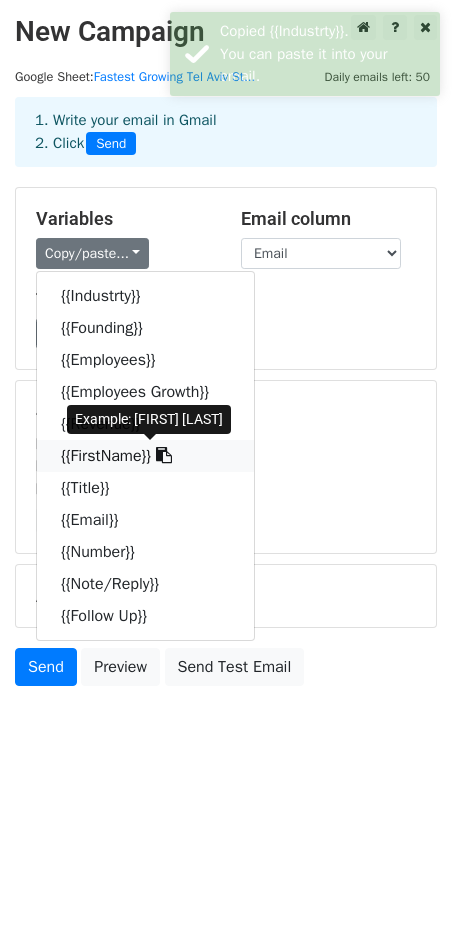click on "{{FirstName}}" at bounding box center [145, 456] 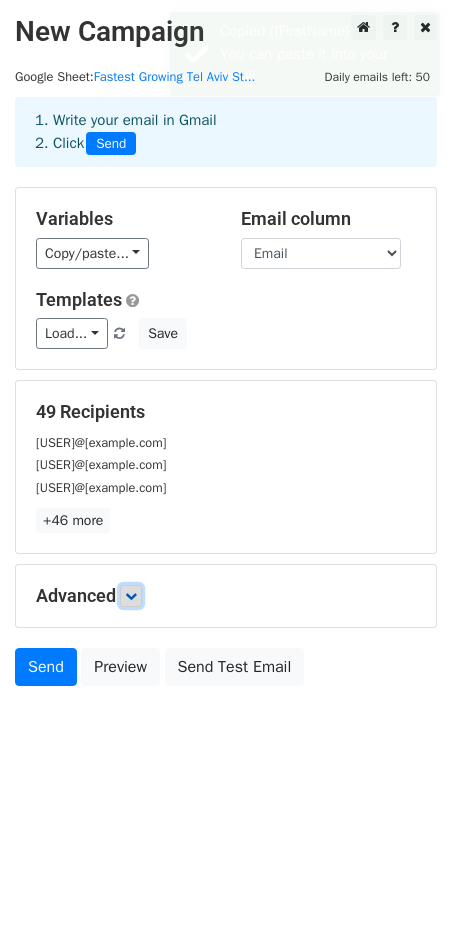 click at bounding box center [131, 596] 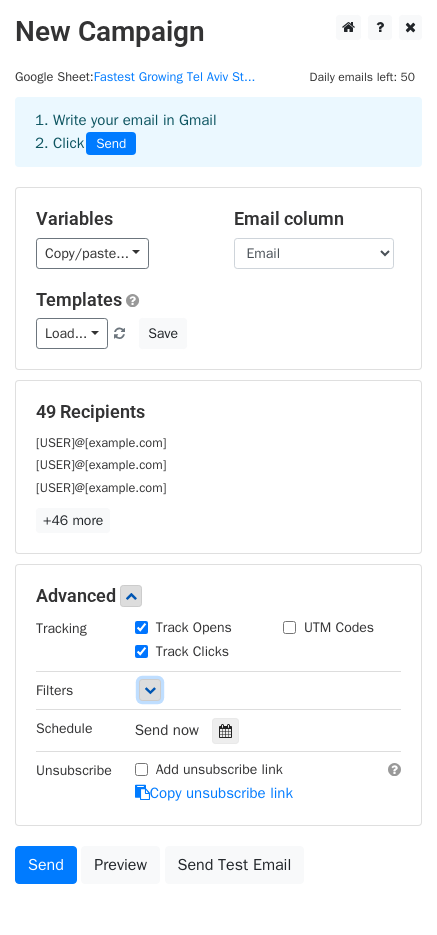 click at bounding box center (150, 690) 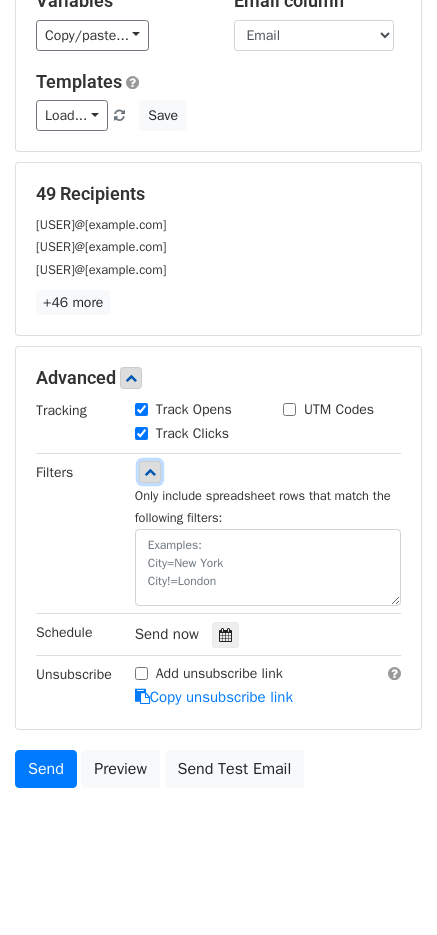 scroll, scrollTop: 240, scrollLeft: 0, axis: vertical 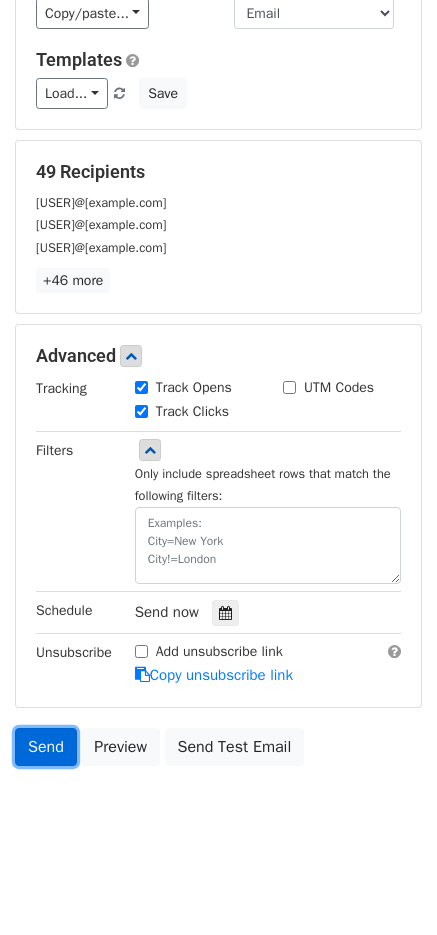click on "Send" at bounding box center (46, 747) 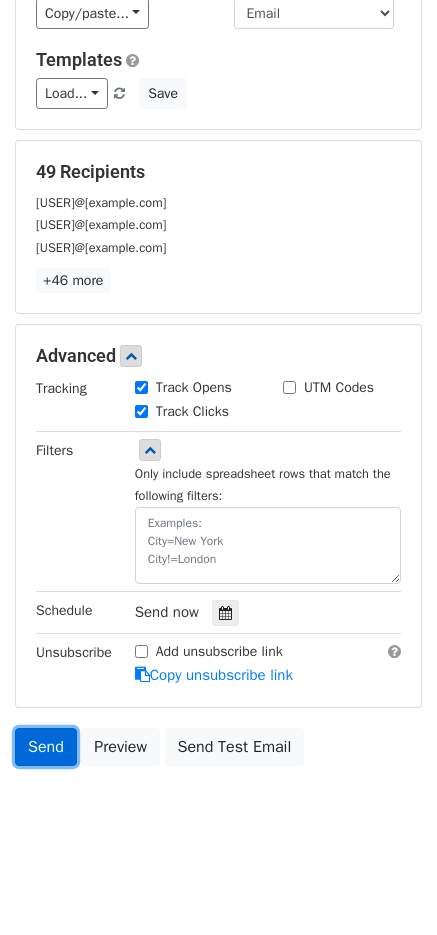 click on "Send" at bounding box center [46, 747] 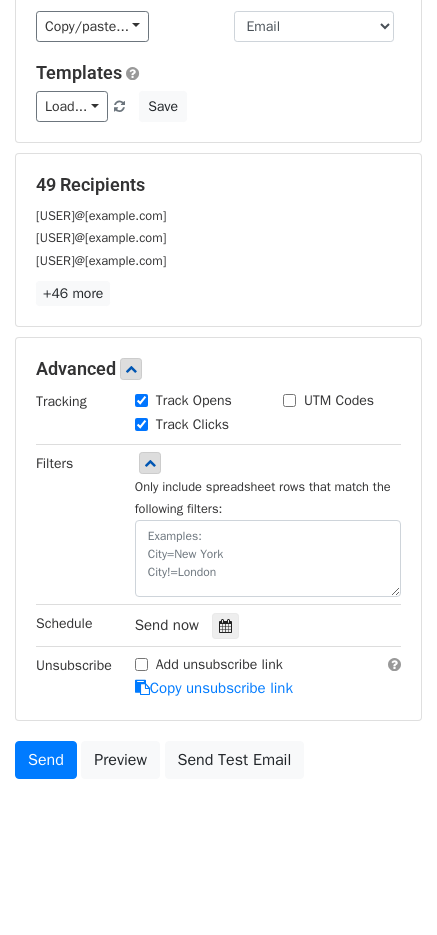 scroll, scrollTop: 240, scrollLeft: 0, axis: vertical 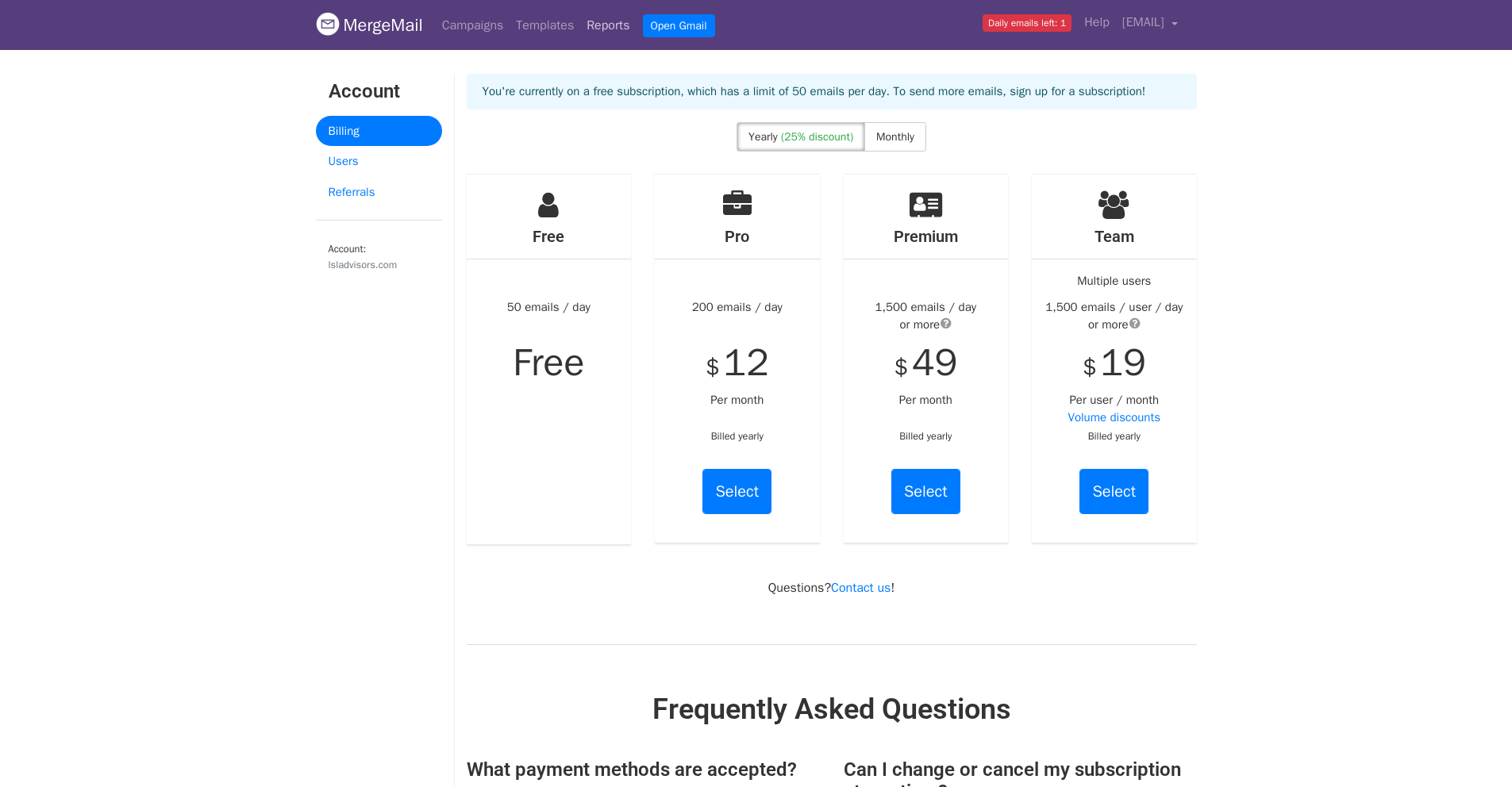 click on "Reports" at bounding box center [608, 25] 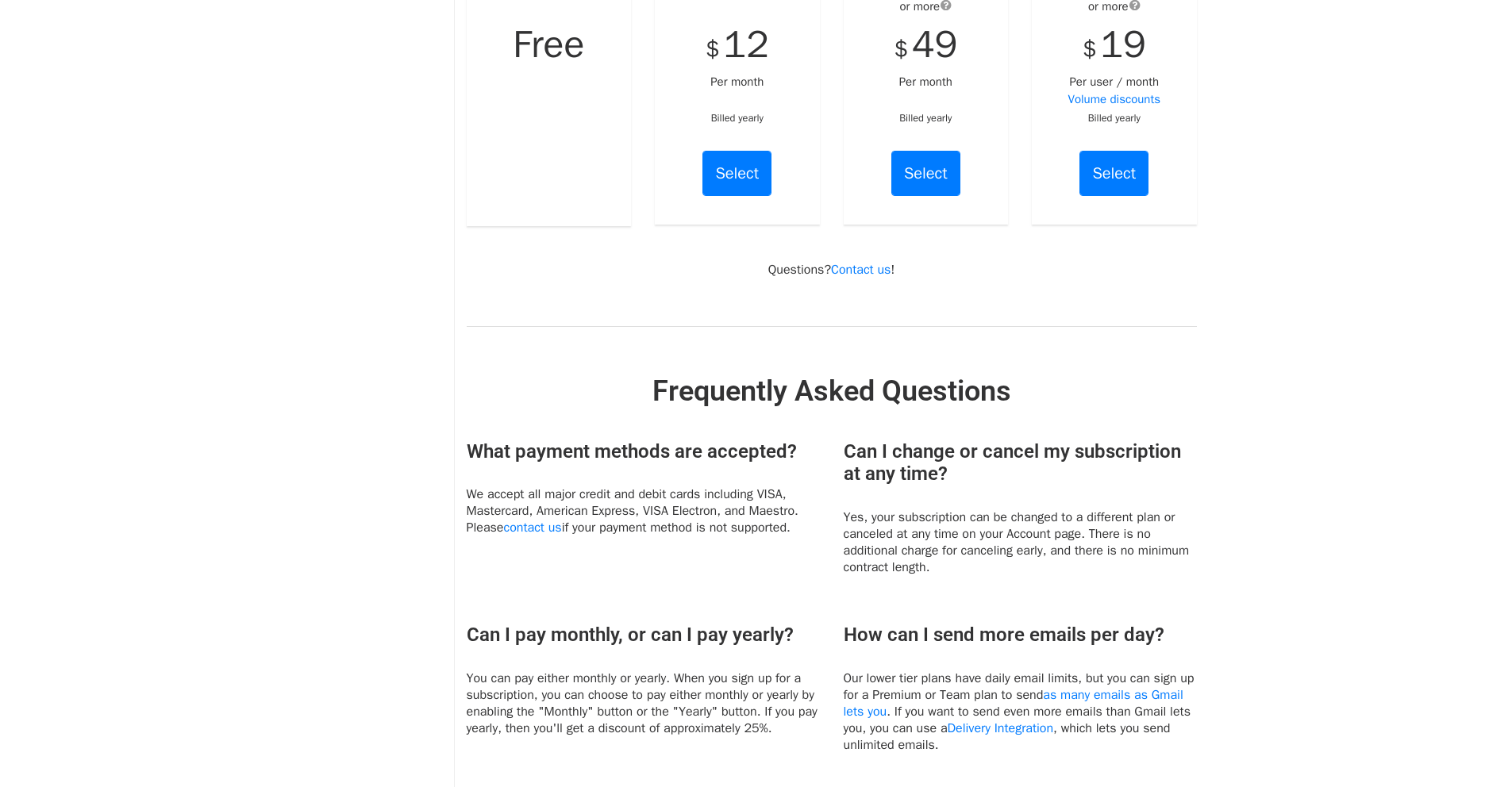 scroll, scrollTop: 0, scrollLeft: 0, axis: both 